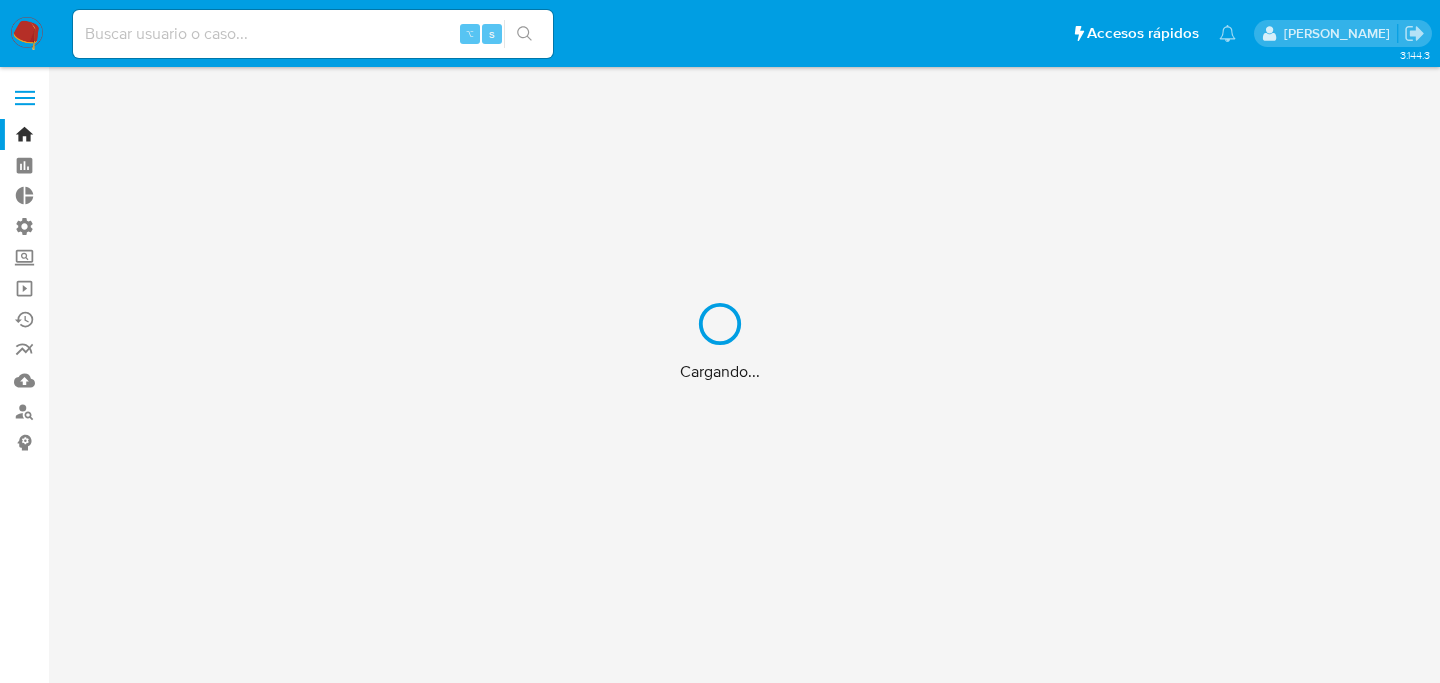 scroll, scrollTop: 0, scrollLeft: 0, axis: both 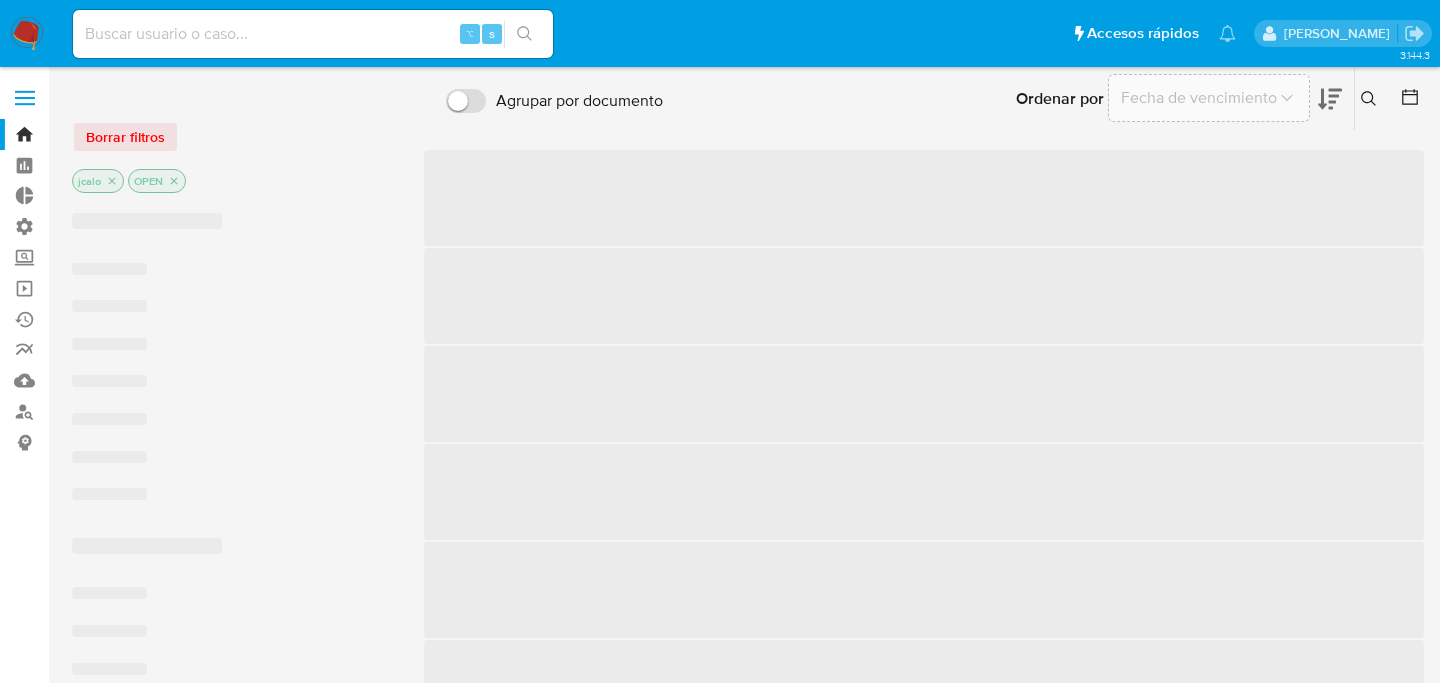 click at bounding box center [313, 34] 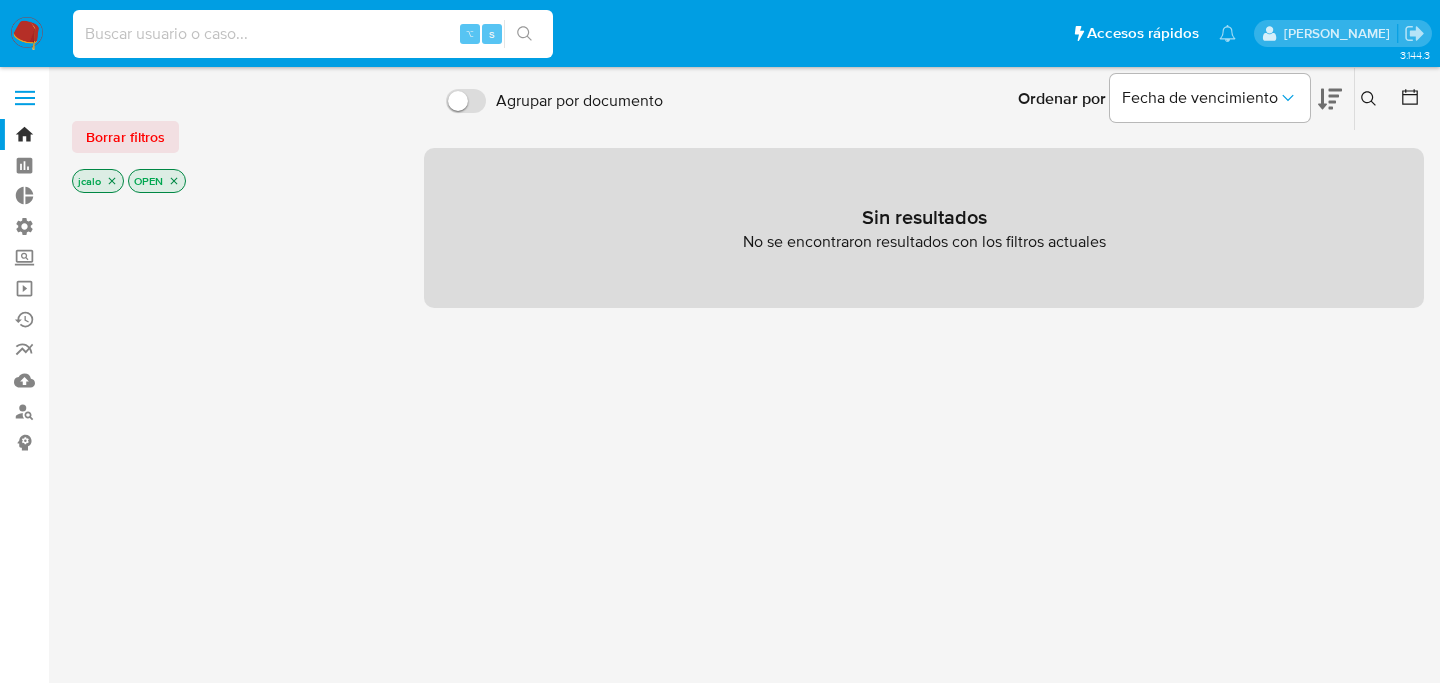 paste on "NohP9eygSSbLlpuWgqwrk31Z" 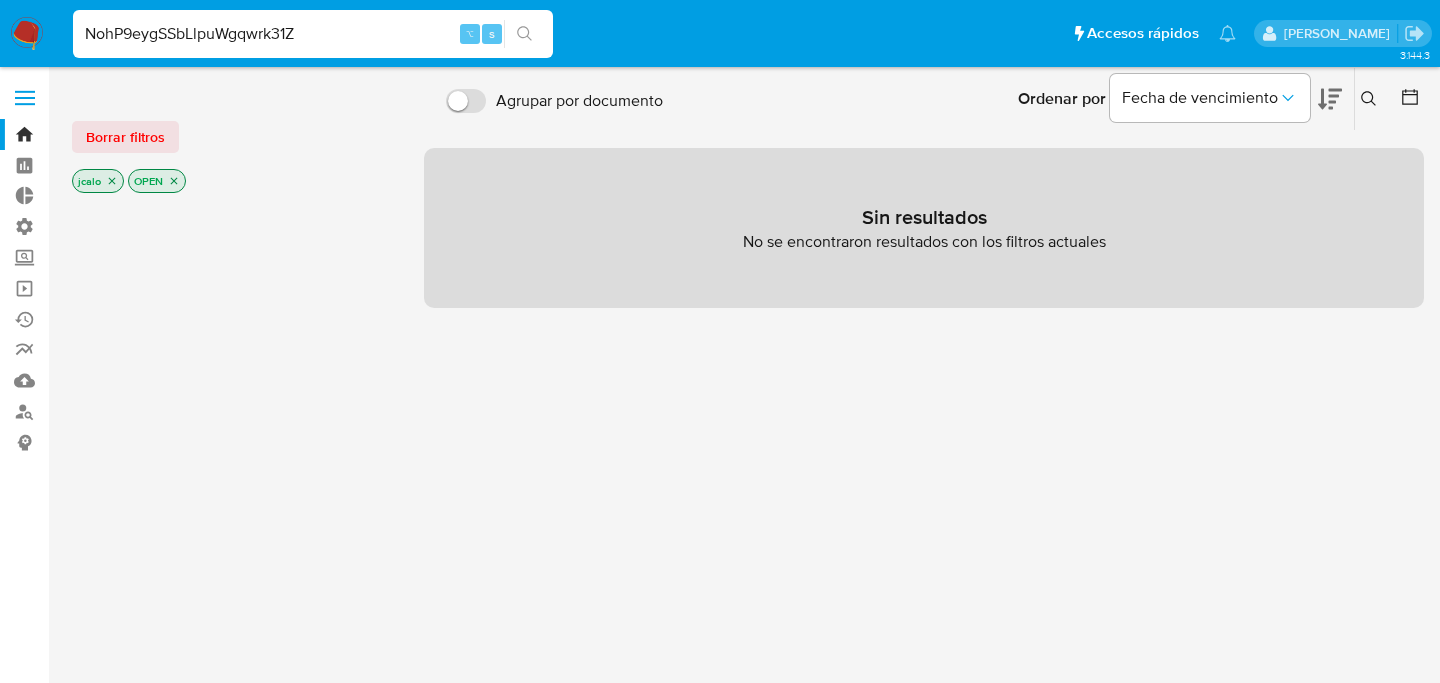 type on "NohP9eygSSbLlpuWgqwrk31Z" 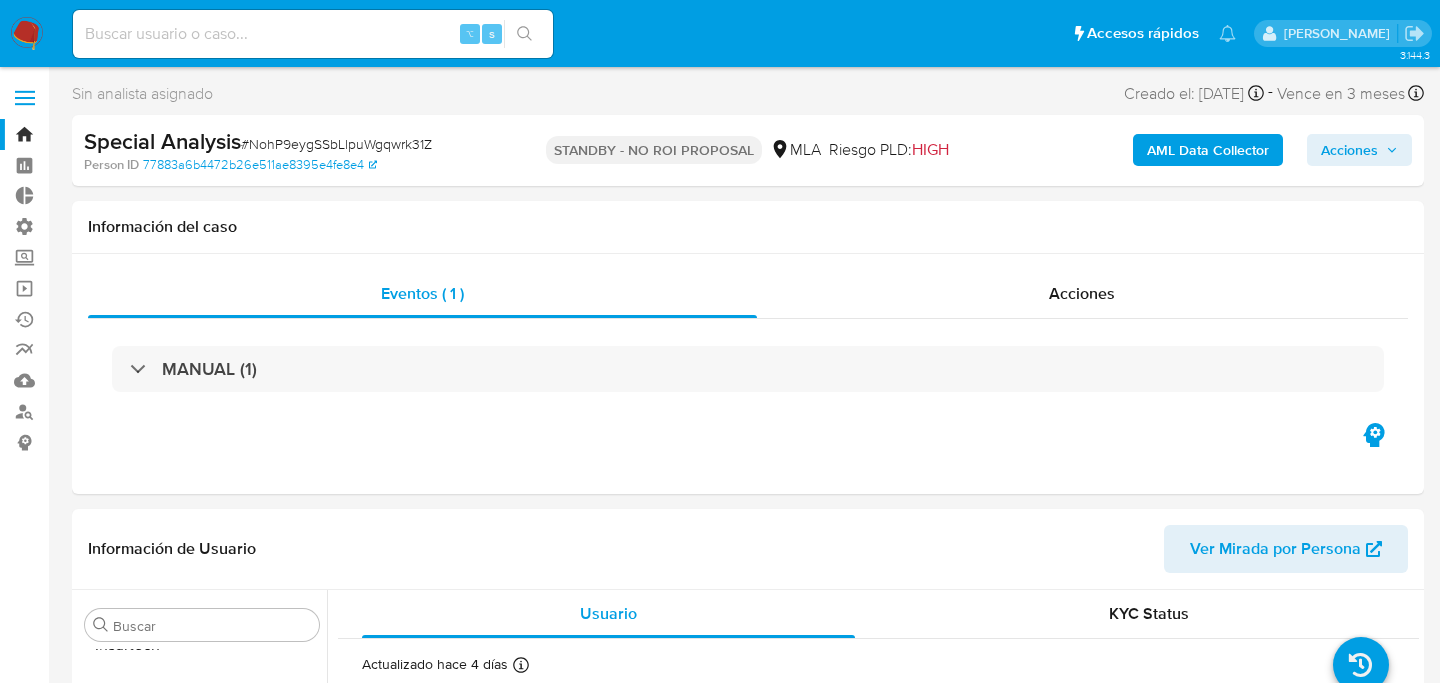 scroll, scrollTop: 893, scrollLeft: 0, axis: vertical 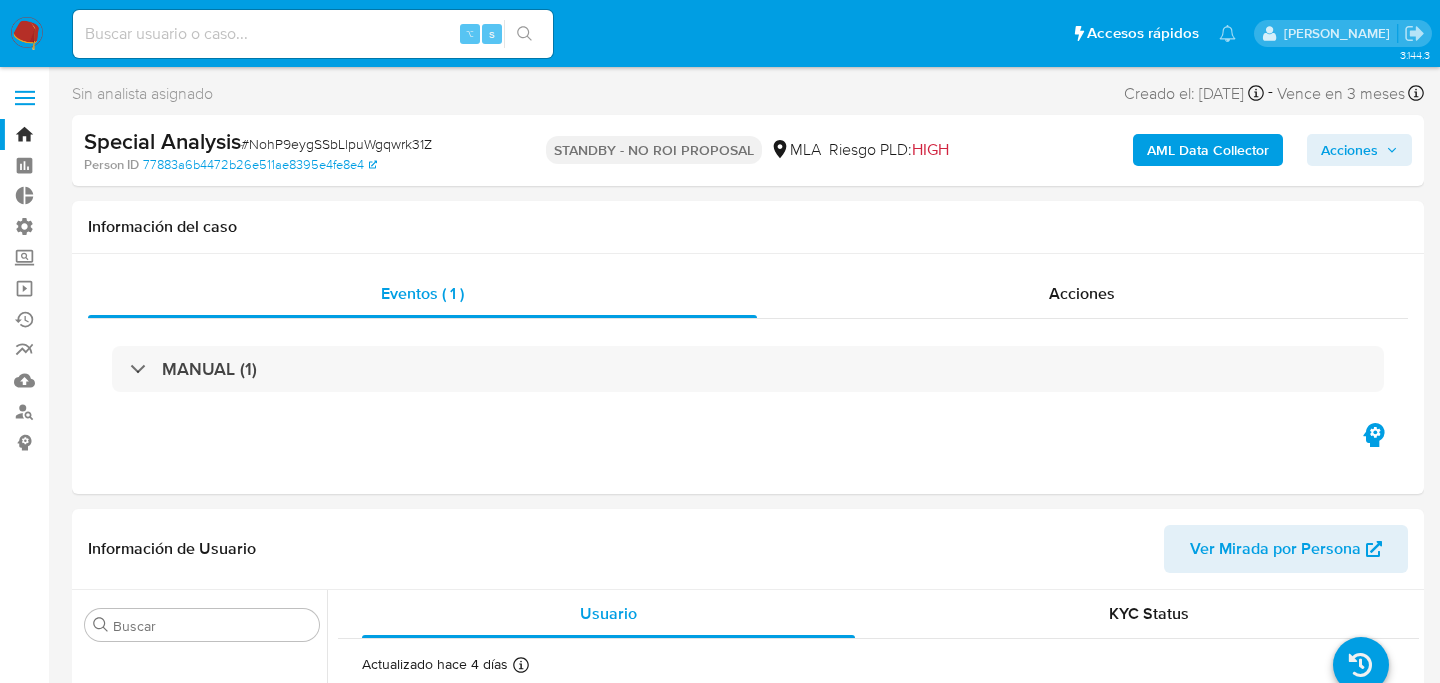 click on "AML Data Collector" at bounding box center (1208, 150) 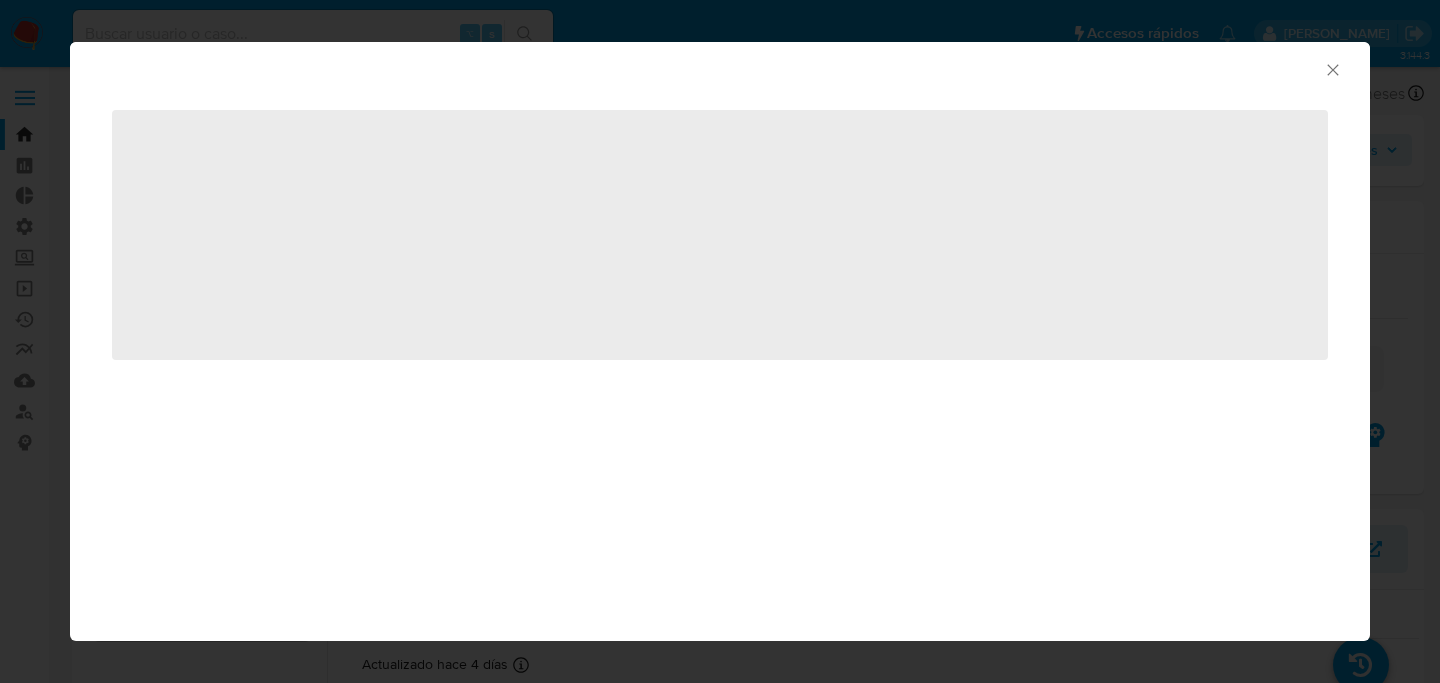 select on "10" 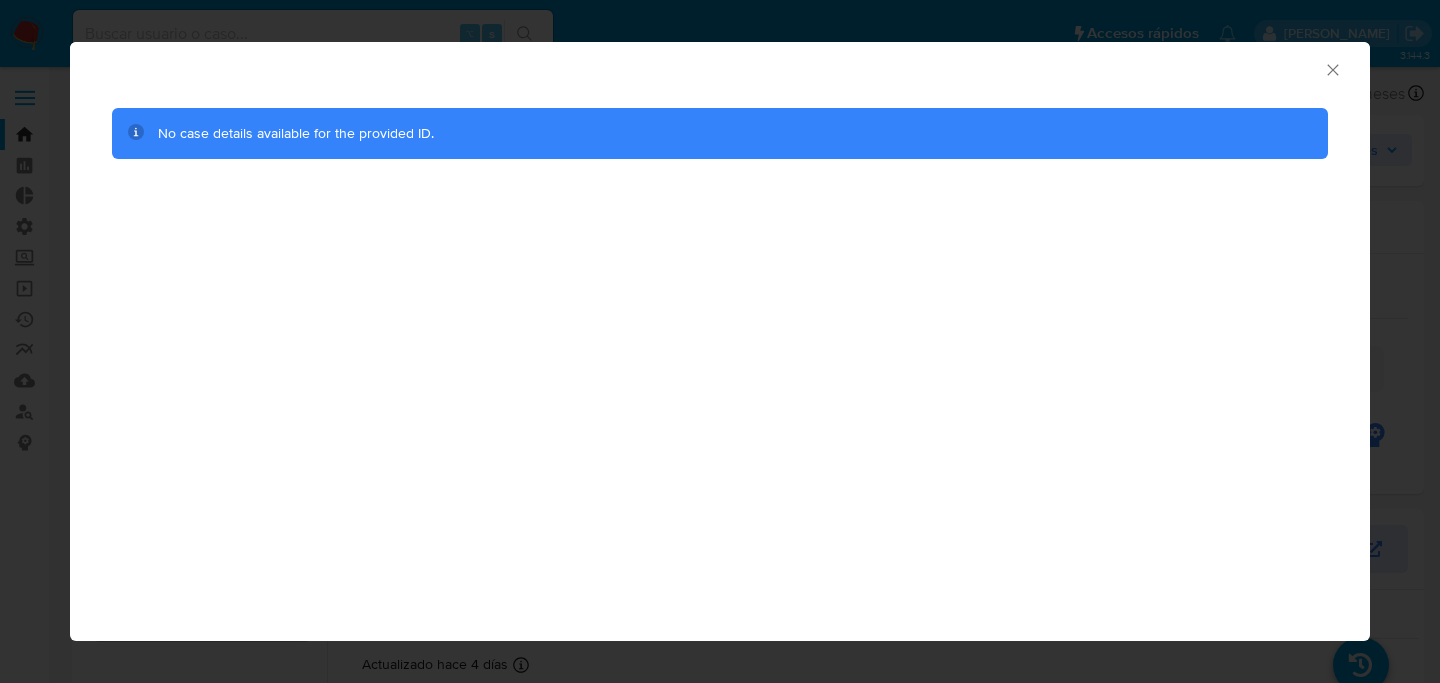 click on "AML Data Collector No case details available for the provided ID." at bounding box center [720, 341] 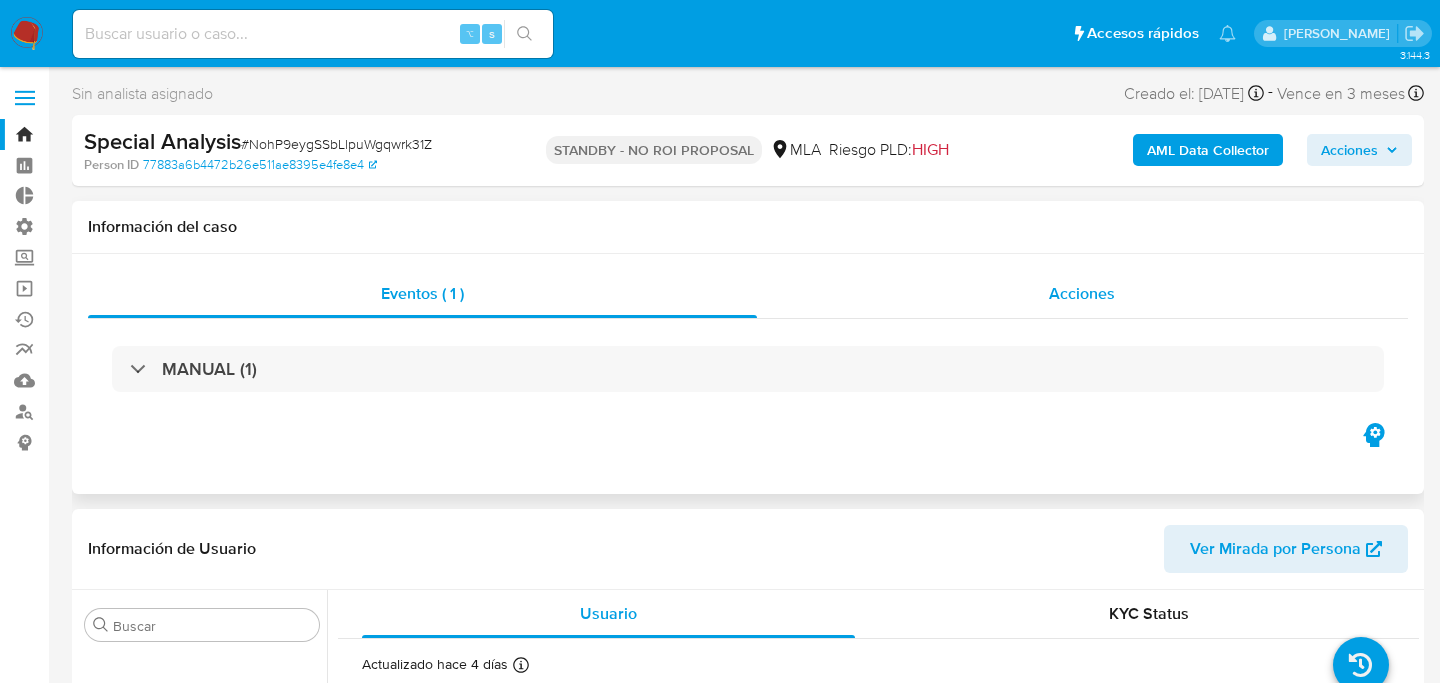 type 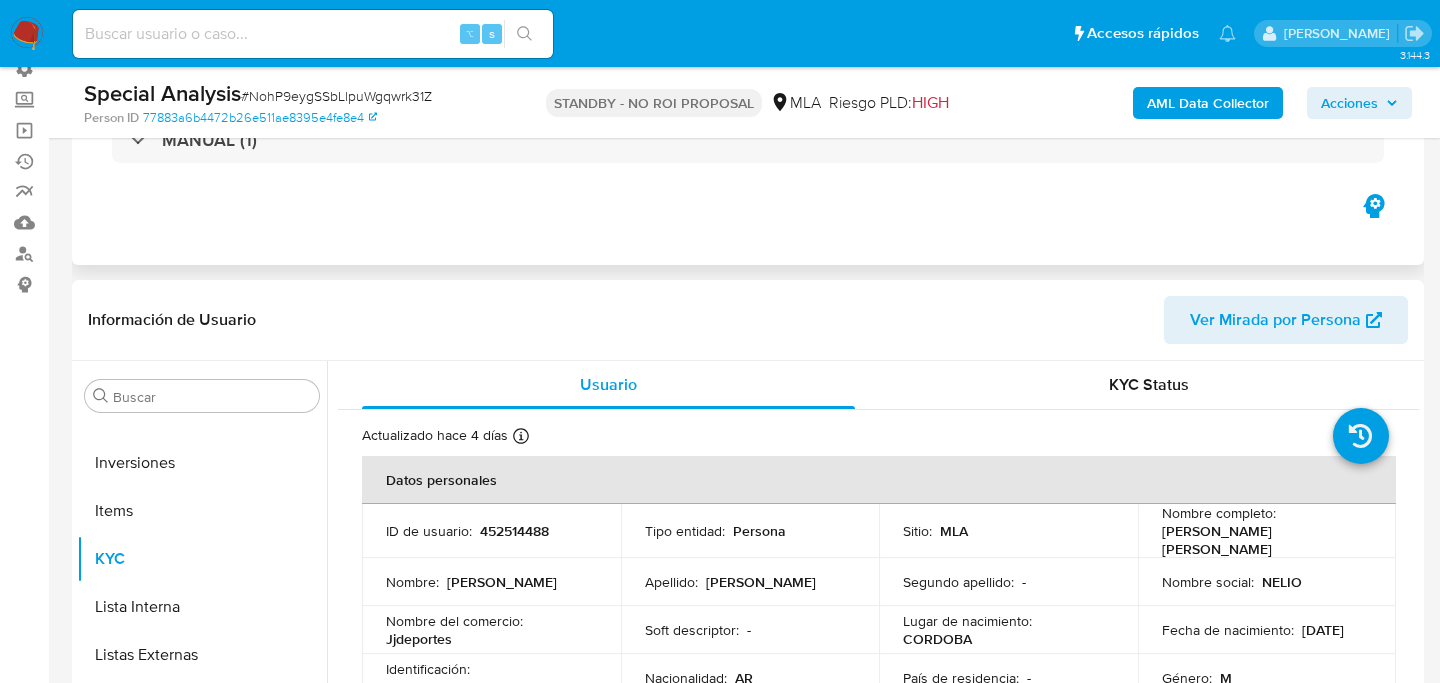 scroll, scrollTop: 0, scrollLeft: 0, axis: both 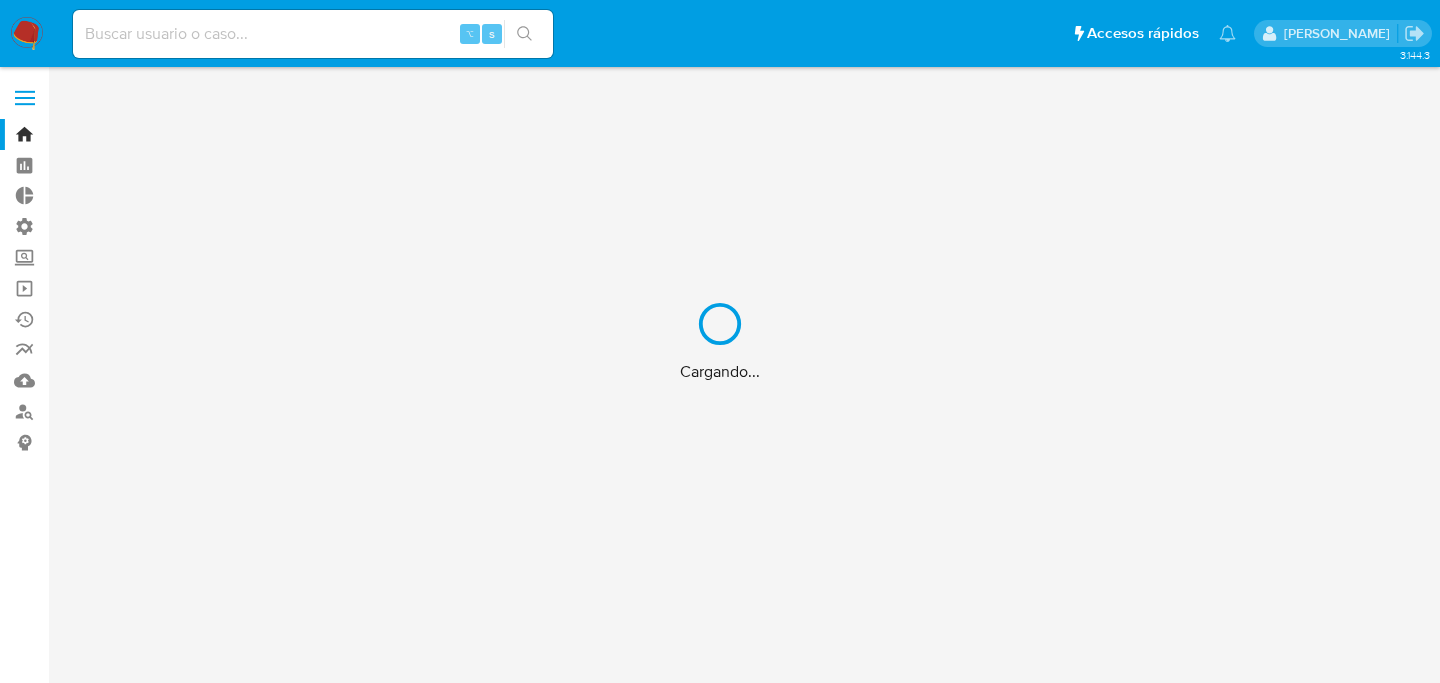 click on "Cargando..." at bounding box center (720, 341) 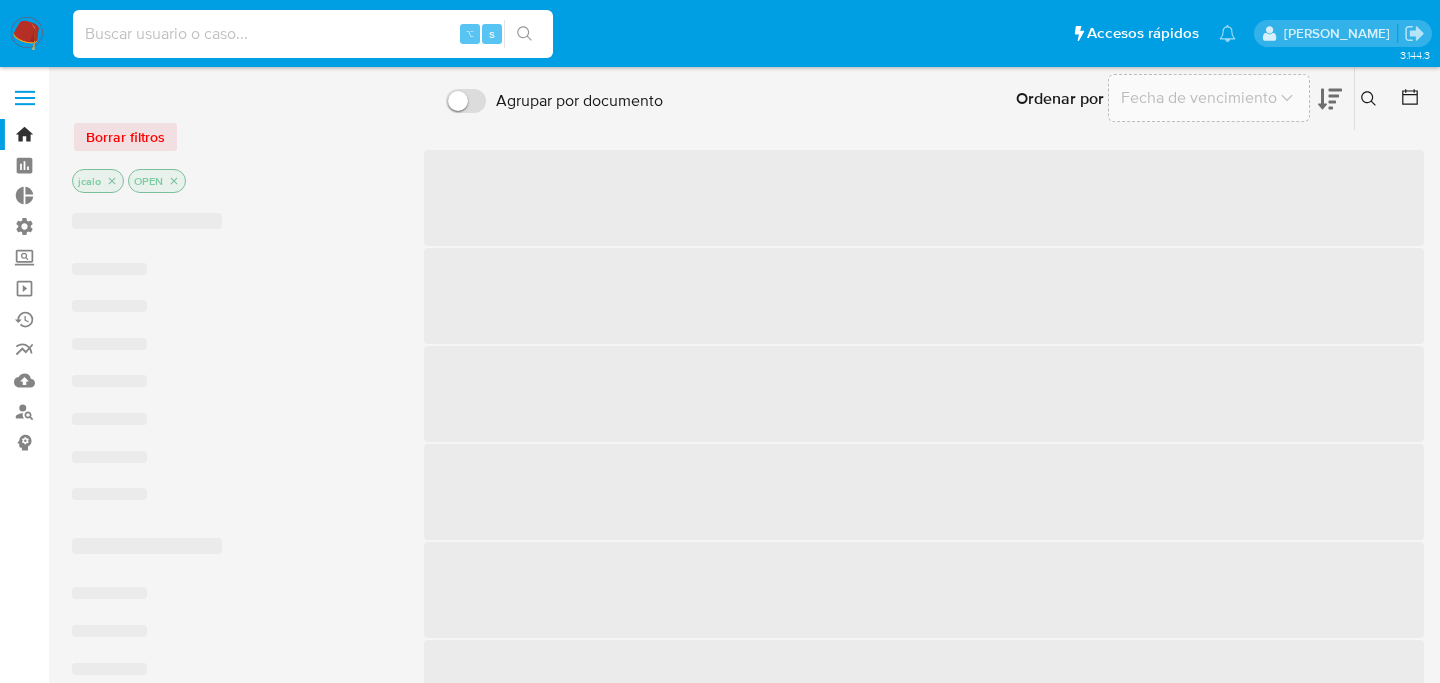 click at bounding box center [313, 34] 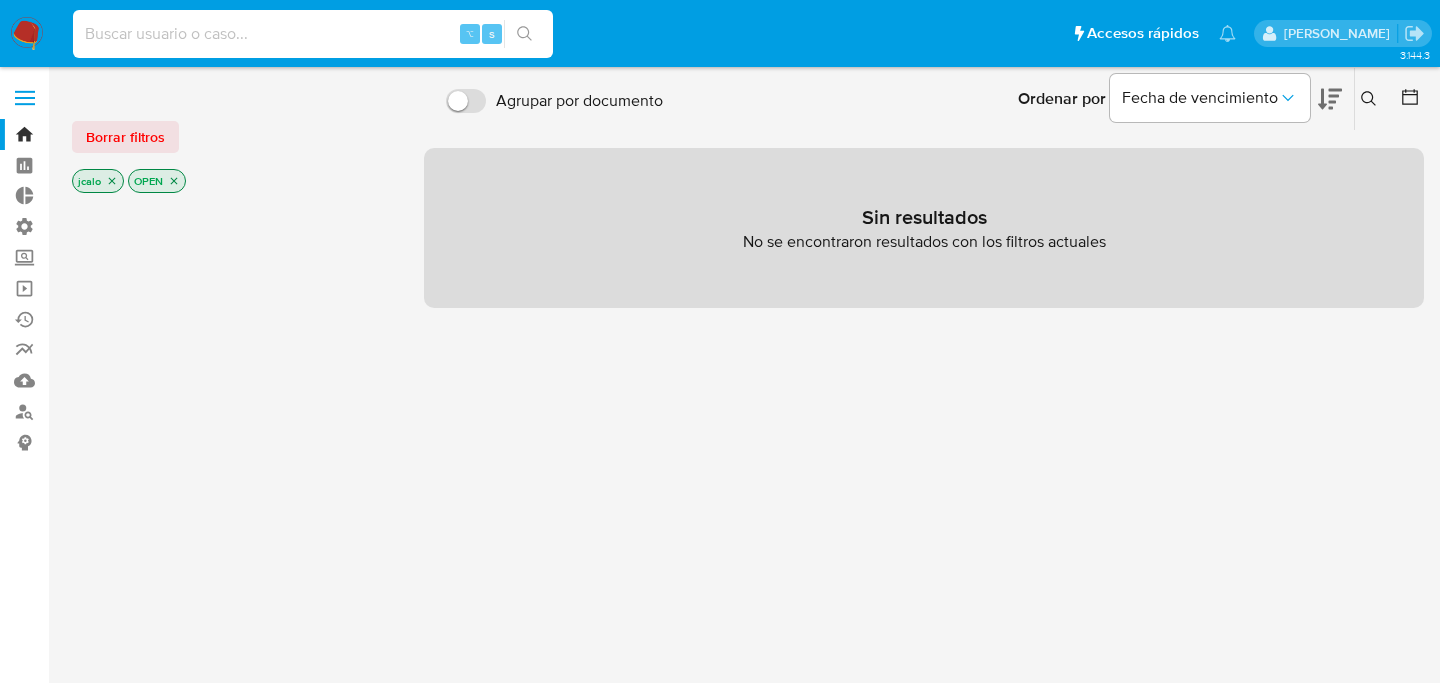 paste on "iGIEB2oaaeTI3h4HkT6dzh4o" 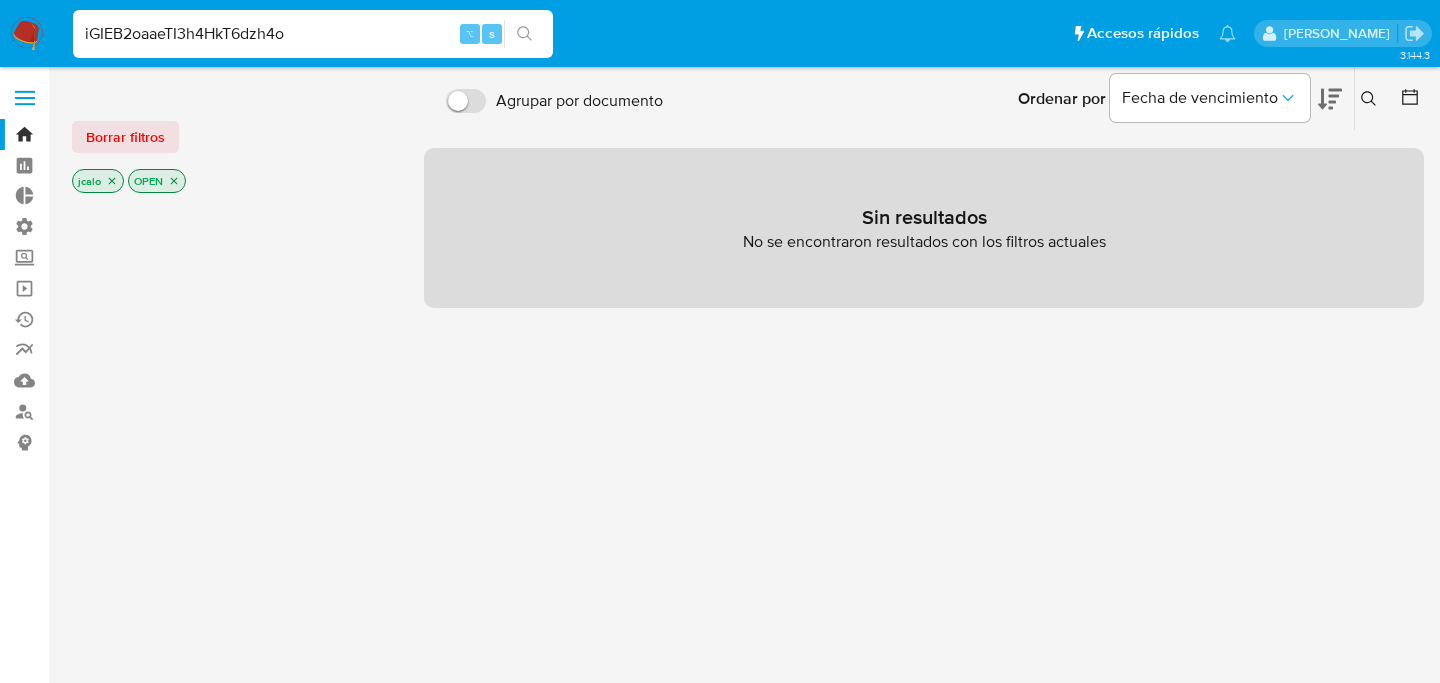 type on "iGIEB2oaaeTI3h4HkT6dzh4o" 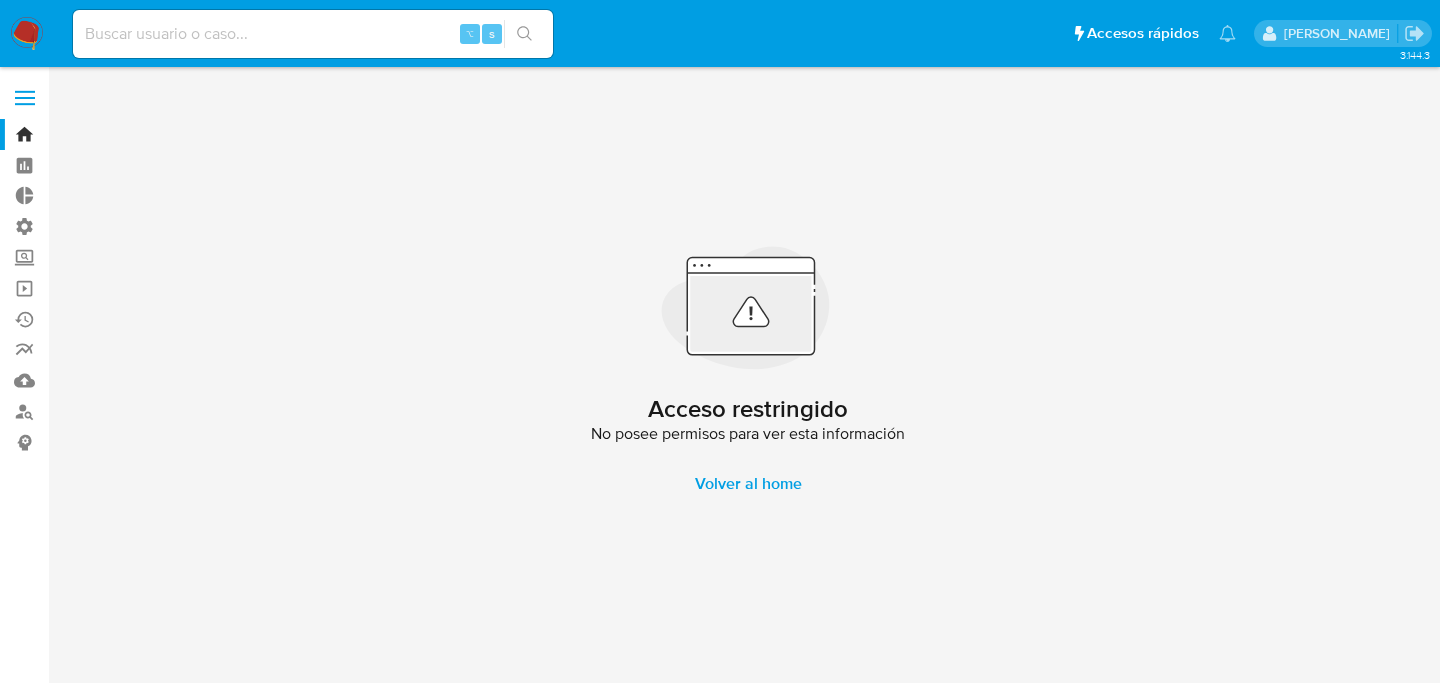 click at bounding box center (313, 34) 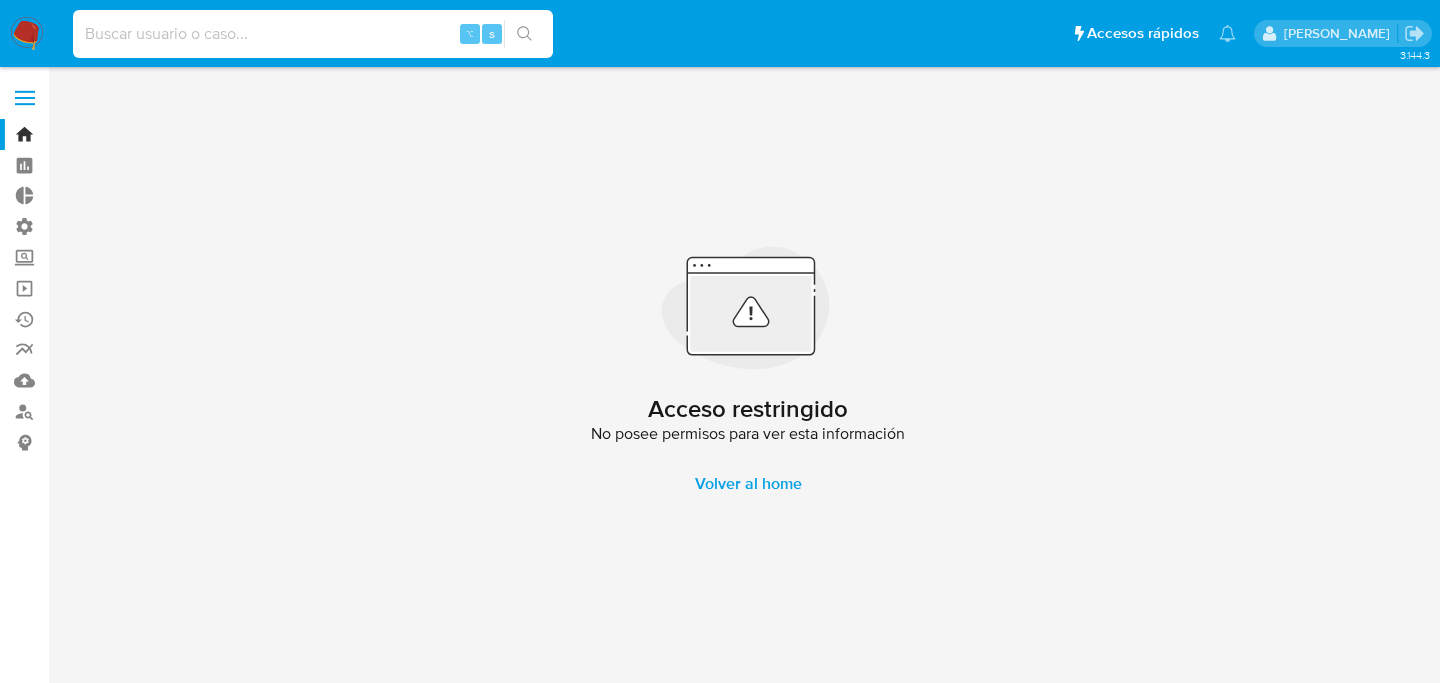paste on "iGIEB2oaaeTI3h4HkT6dzh4o" 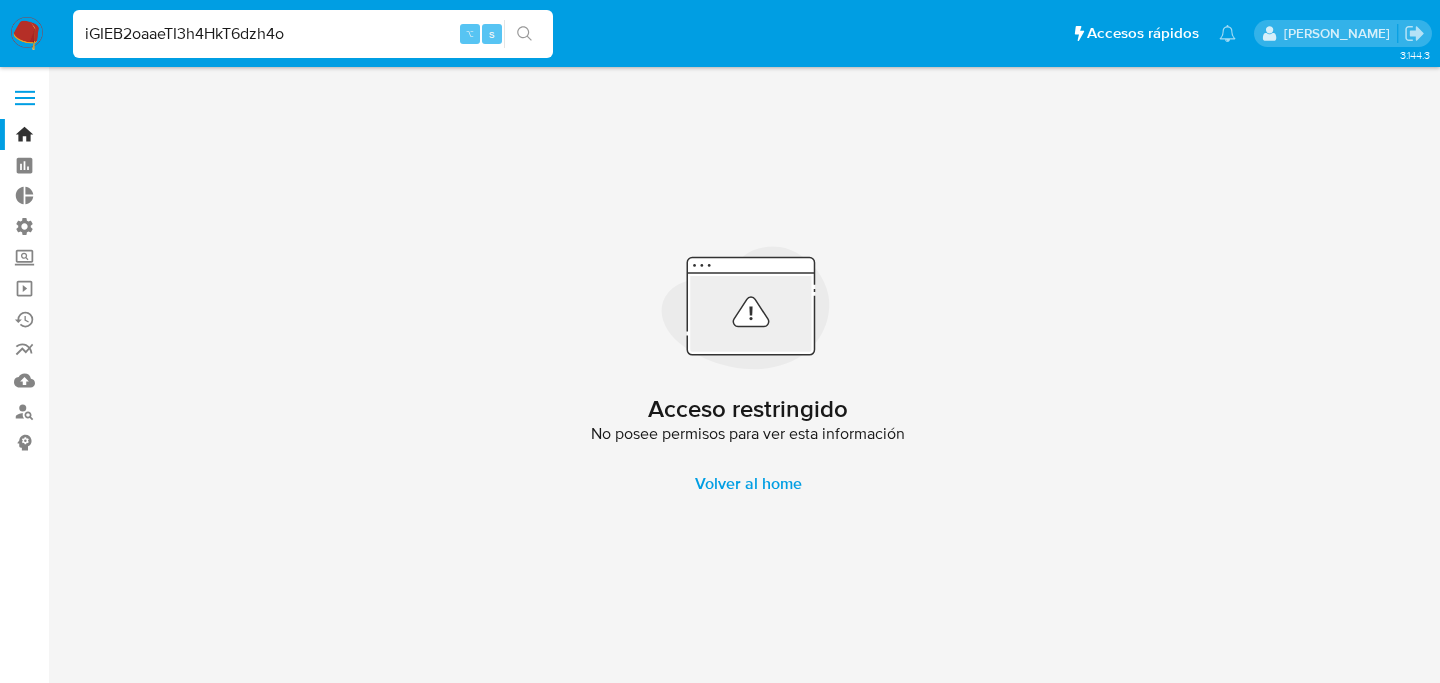 type on "iGIEB2oaaeTI3h4HkT6dzh4o" 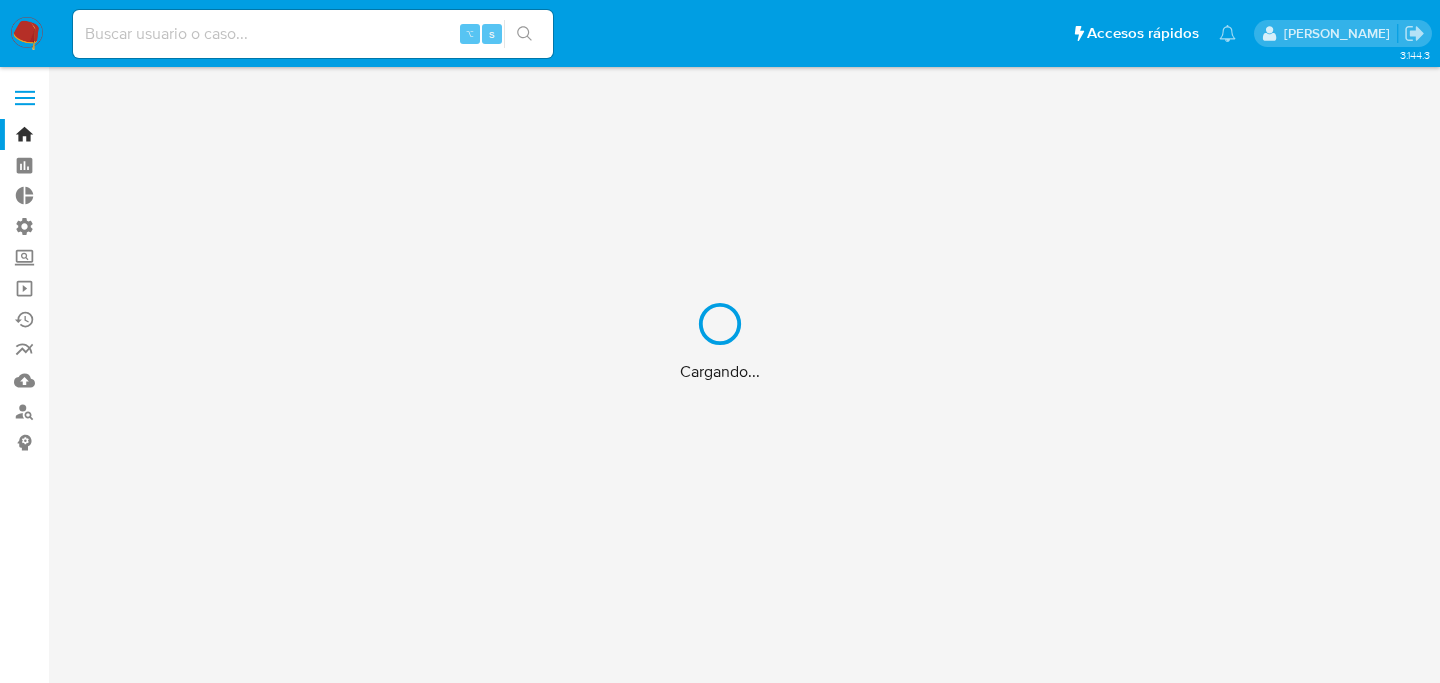 scroll, scrollTop: 0, scrollLeft: 0, axis: both 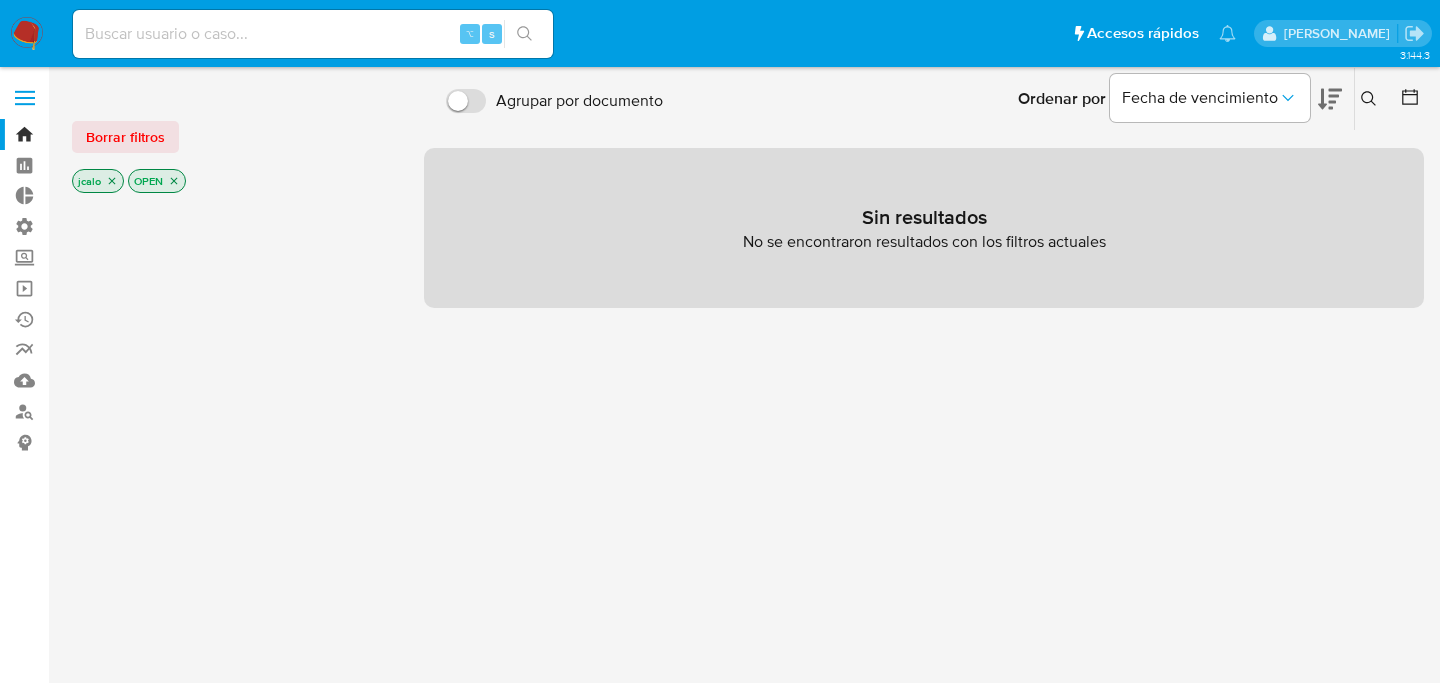 click on "⌥ s" at bounding box center (313, 34) 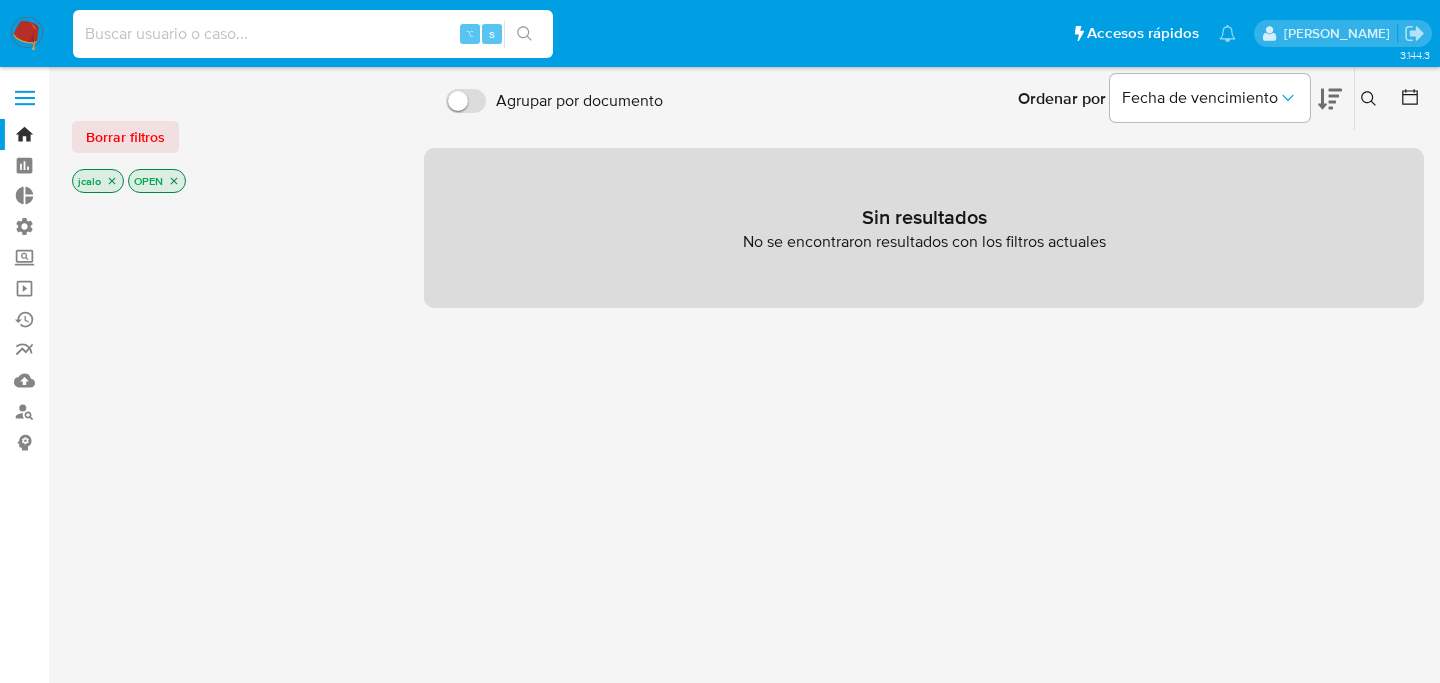 click at bounding box center [313, 34] 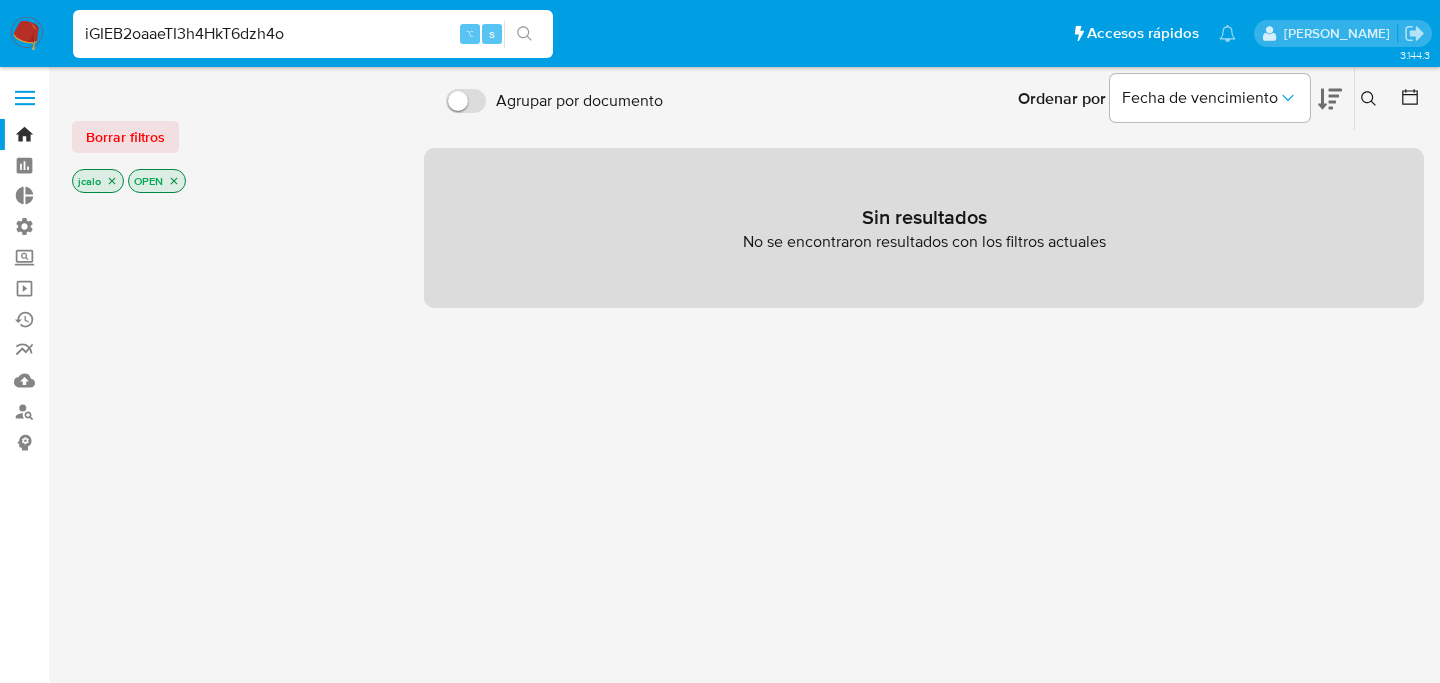 type on "iGIEB2oaaeTI3h4HkT6dzh4o" 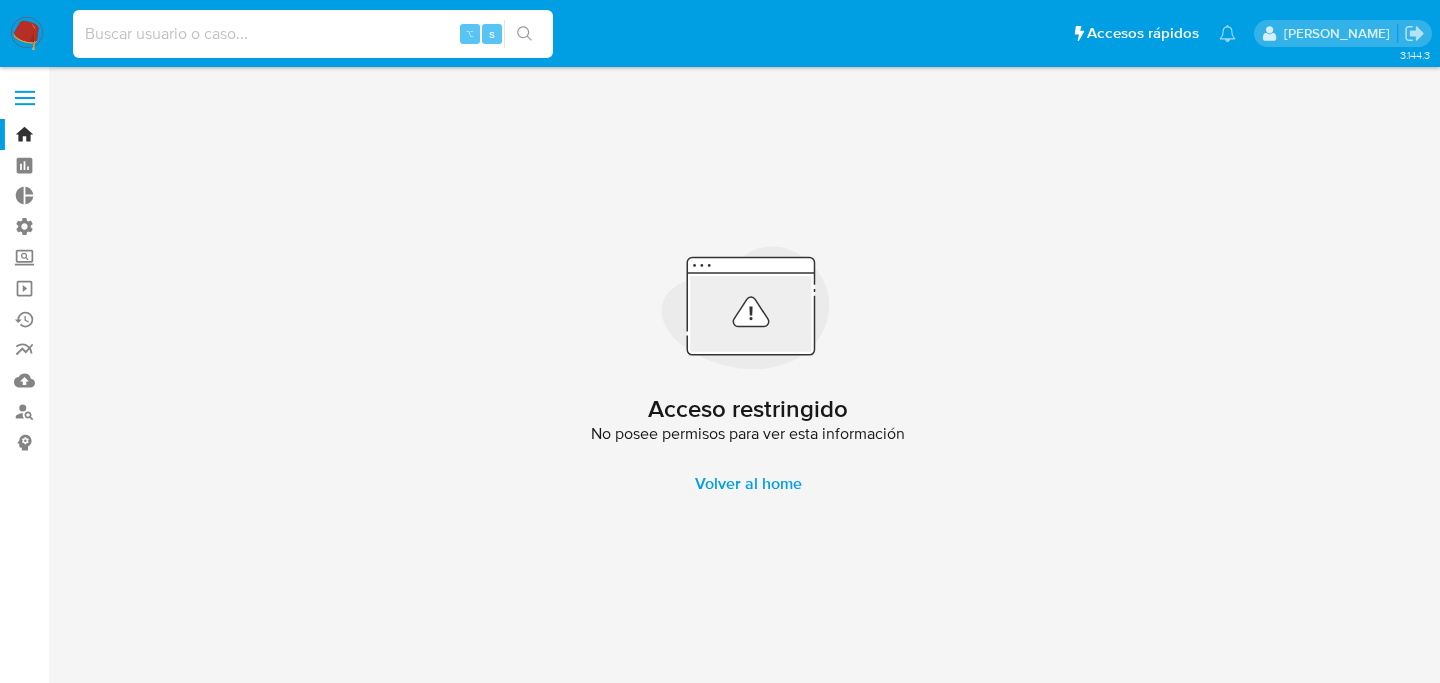 click at bounding box center (313, 34) 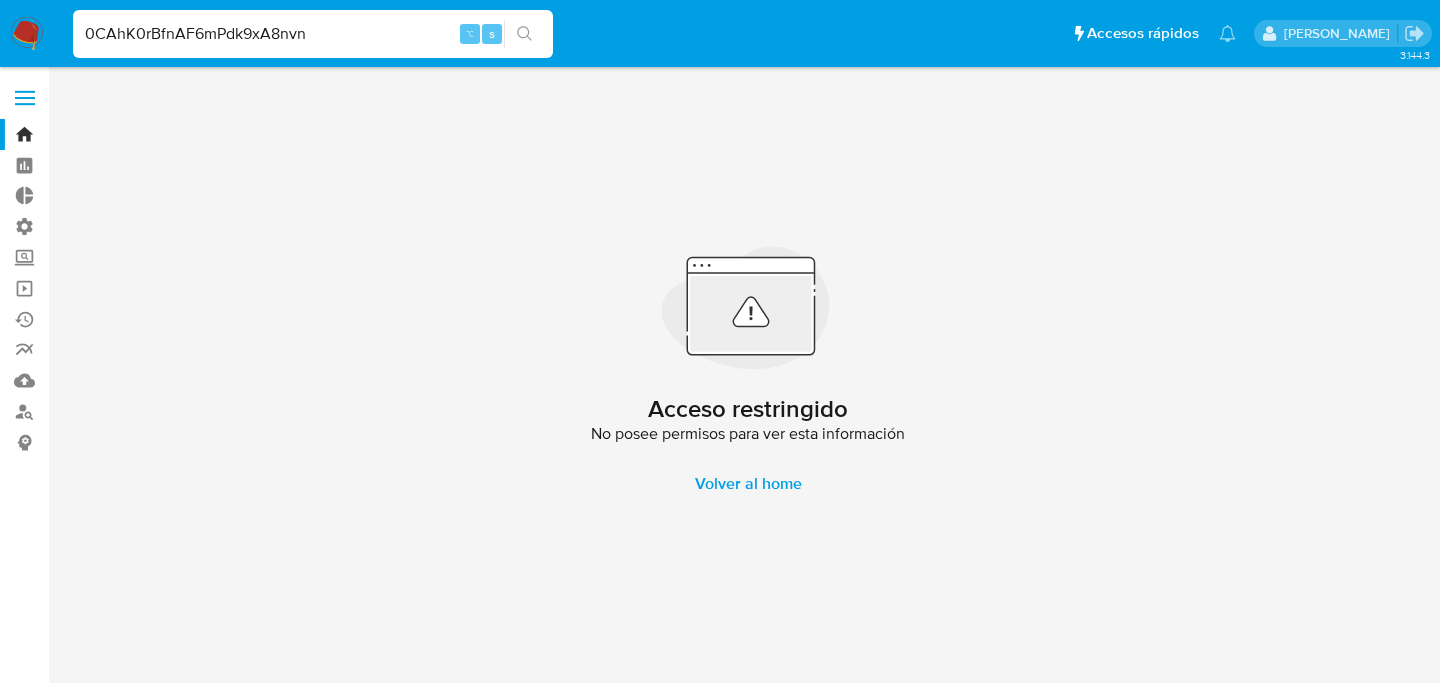 type on "0CAhK0rBfnAF6mPdk9xA8nvn" 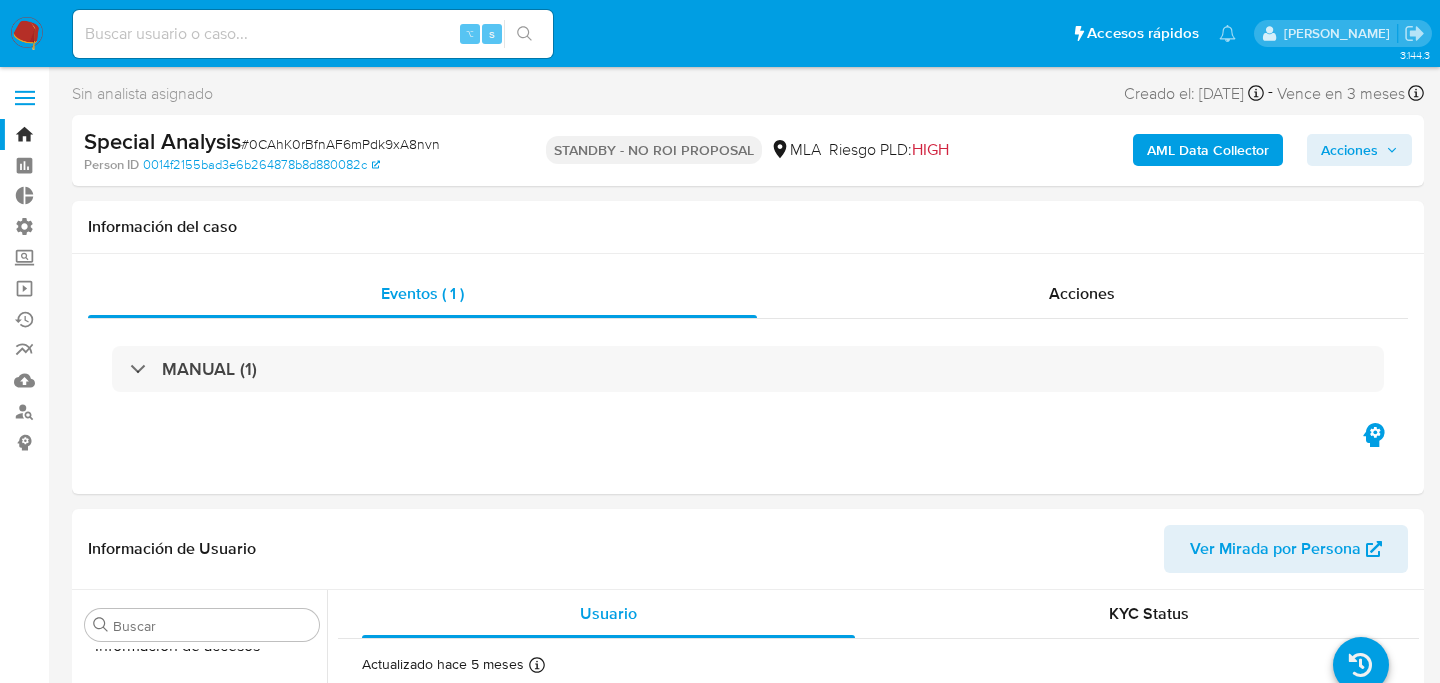 scroll, scrollTop: 893, scrollLeft: 0, axis: vertical 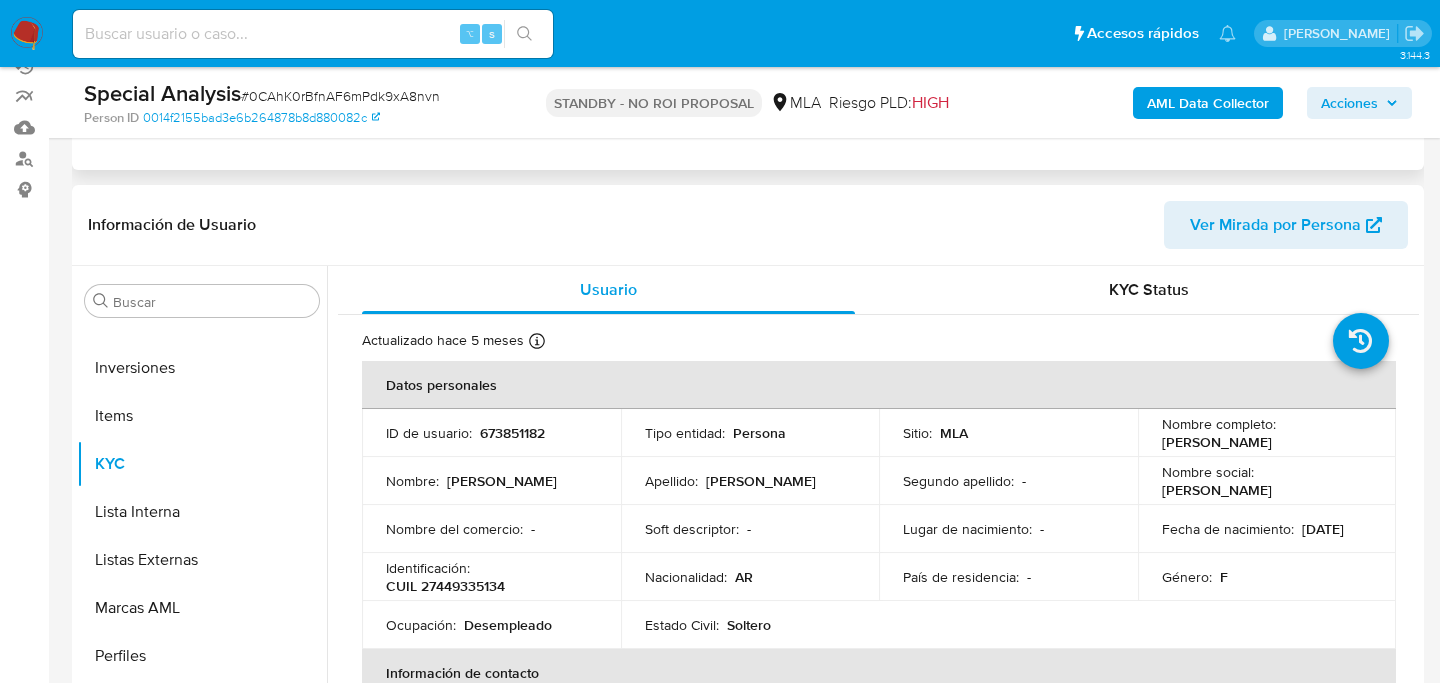 select on "10" 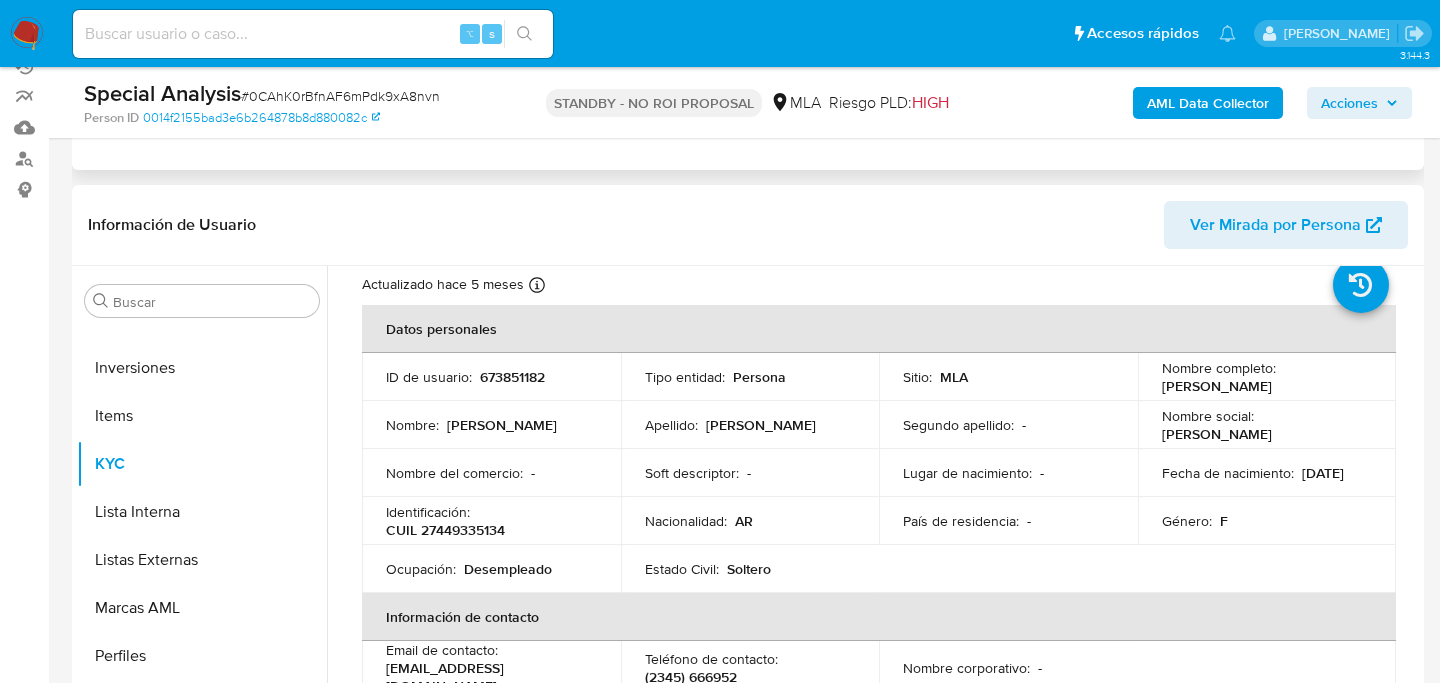 scroll, scrollTop: 0, scrollLeft: 0, axis: both 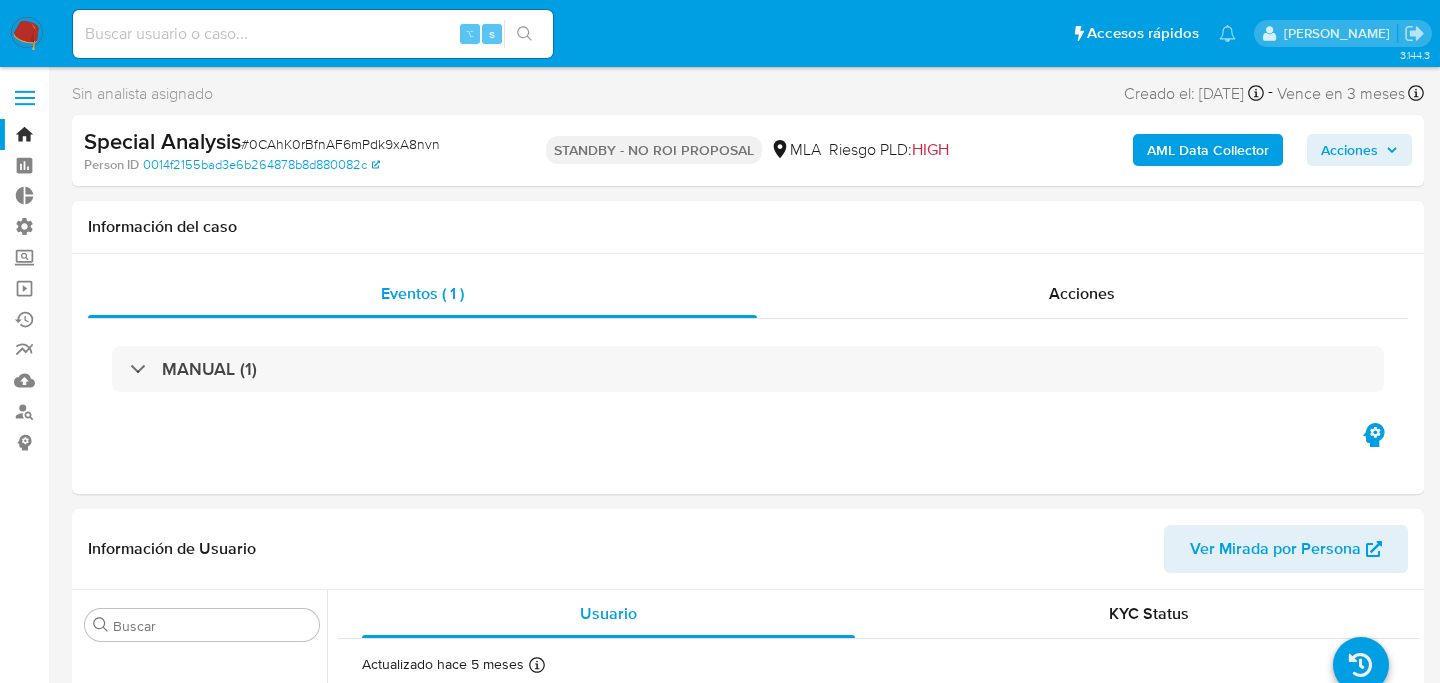 click on "AML Data Collector" at bounding box center [1208, 150] 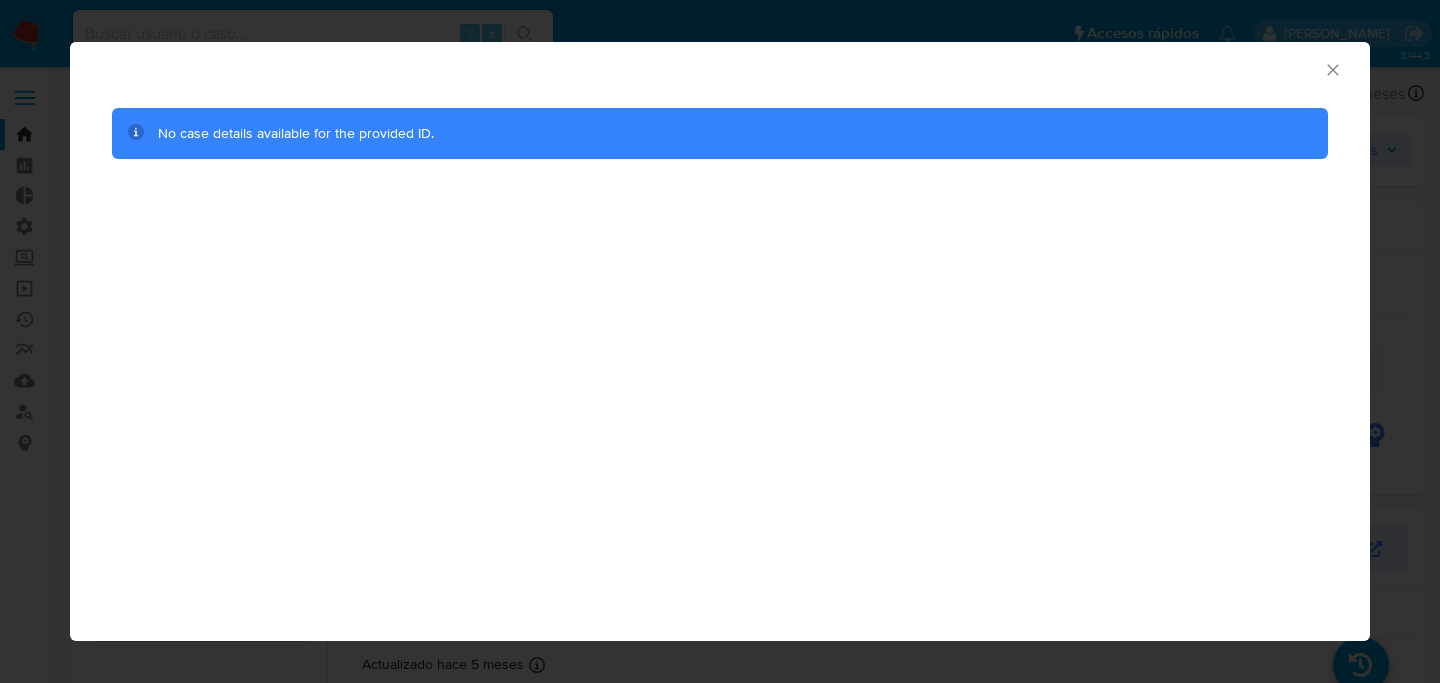 click 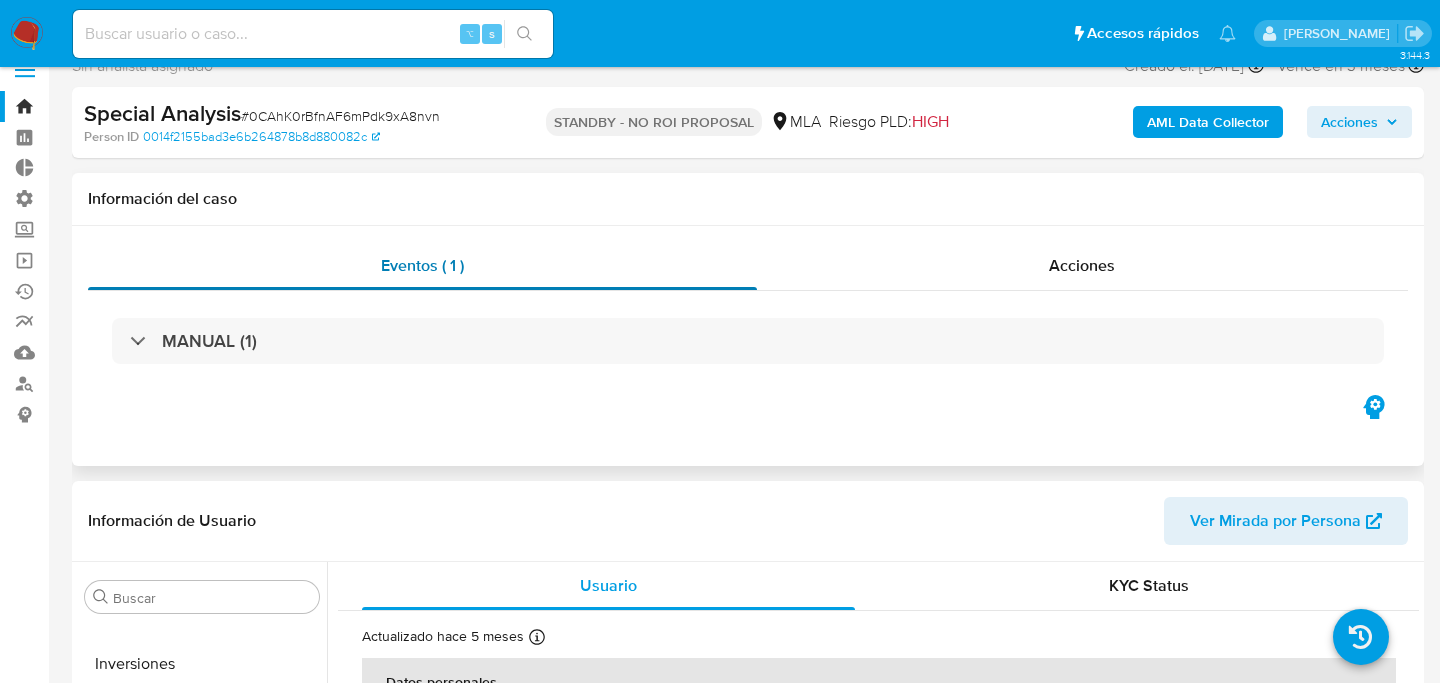 scroll, scrollTop: 0, scrollLeft: 0, axis: both 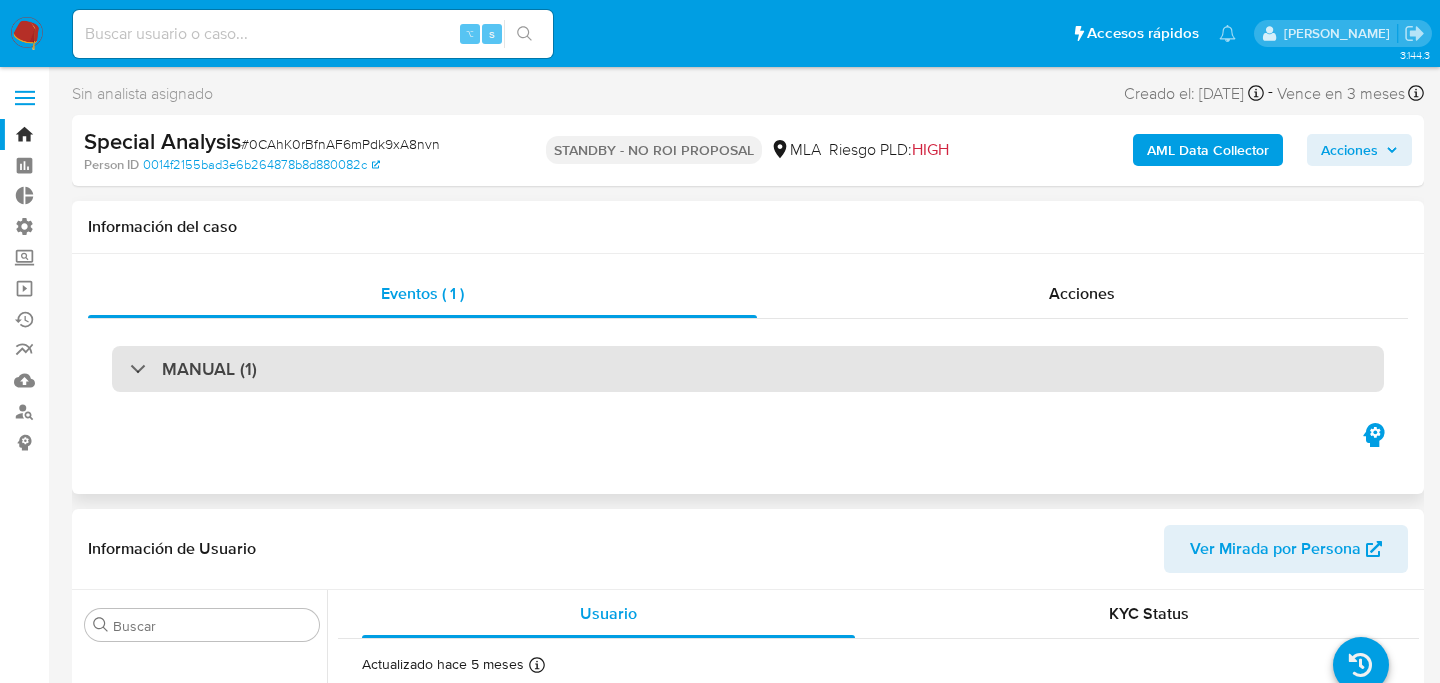 click on "MANUAL (1)" at bounding box center (748, 369) 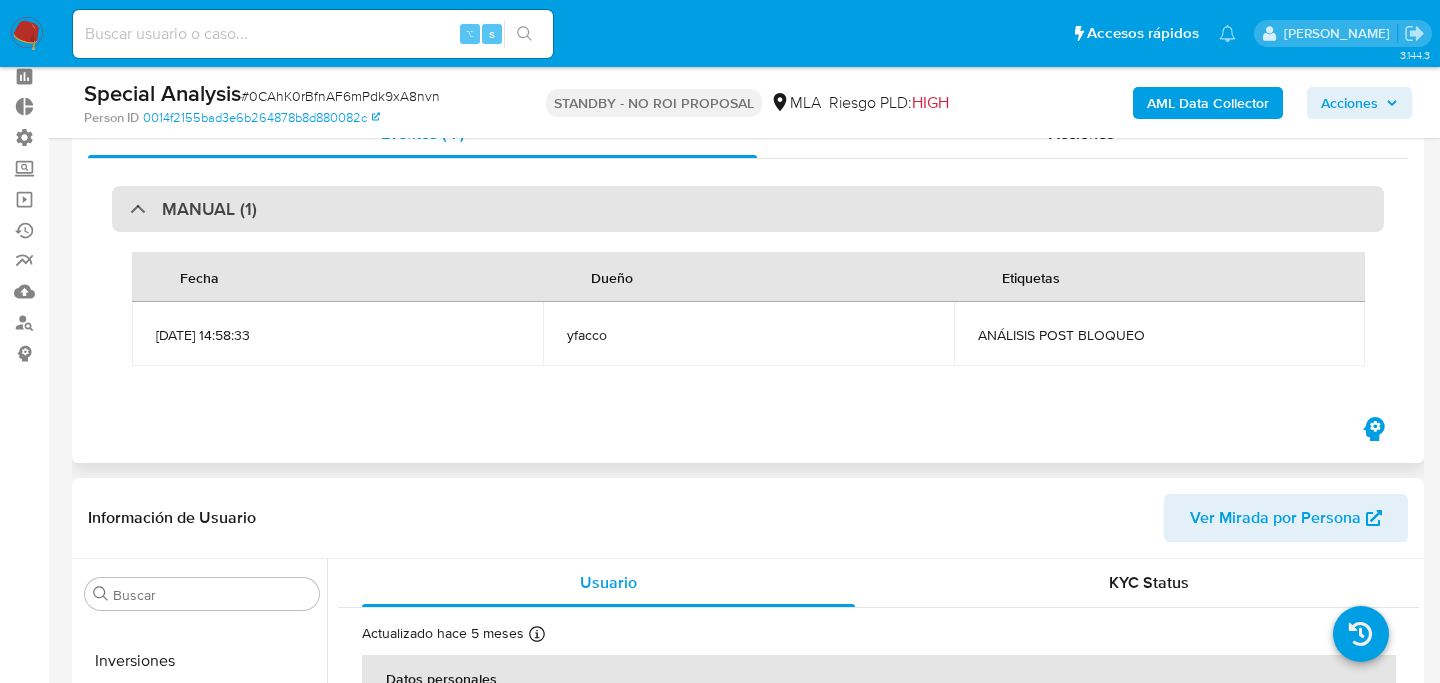 scroll, scrollTop: 90, scrollLeft: 0, axis: vertical 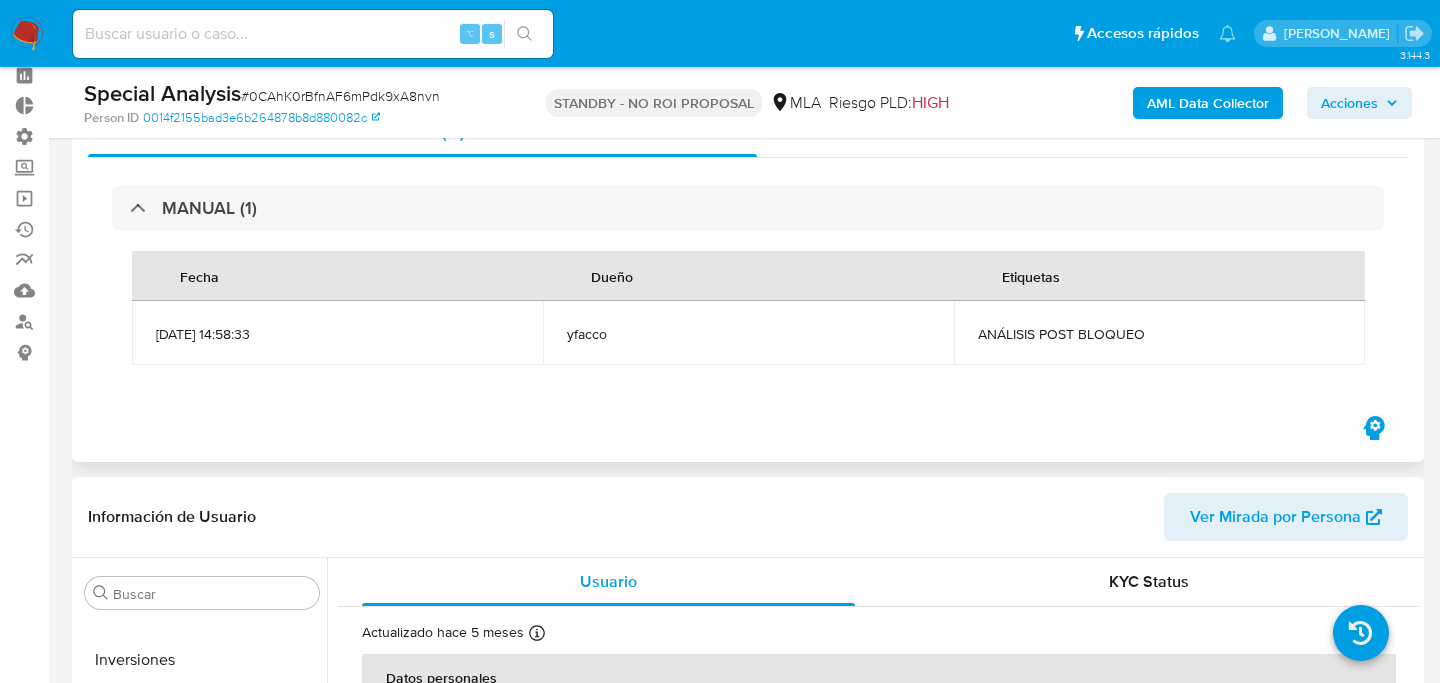 click on "Fecha Dueño Etiquetas 03/07/2025 14:58:33 yfacco ANÁLISIS POST BLOQUEO" at bounding box center (748, 308) 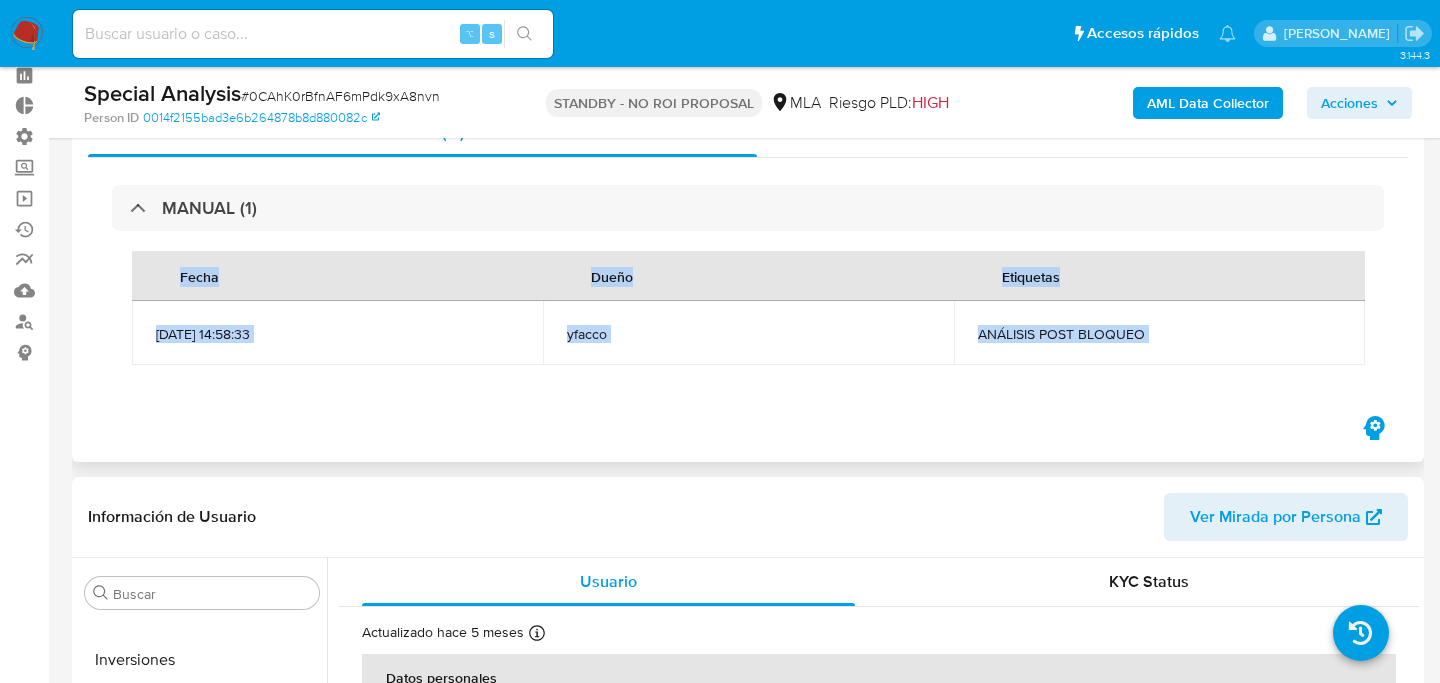click on "Fecha Dueño Etiquetas 03/07/2025 14:58:33 yfacco ANÁLISIS POST BLOQUEO" at bounding box center (748, 308) 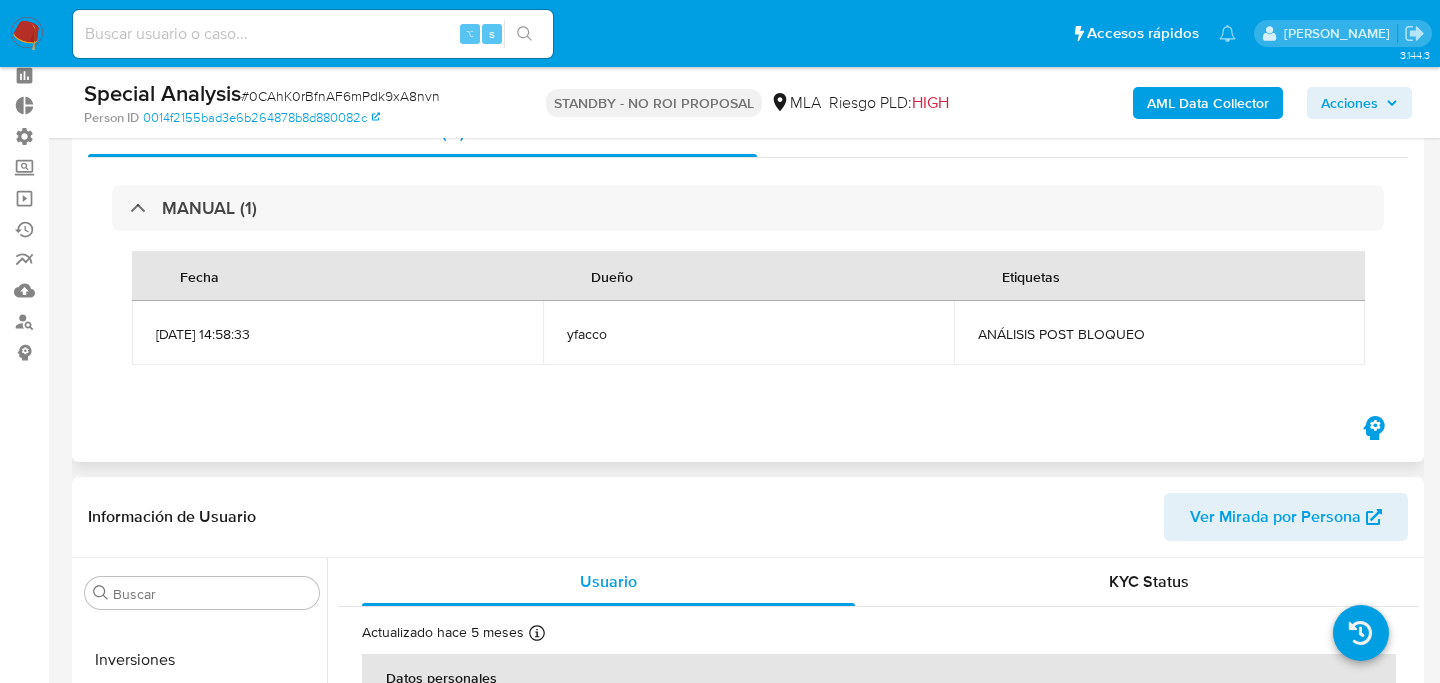 click on "ANÁLISIS POST BLOQUEO" at bounding box center (1159, 333) 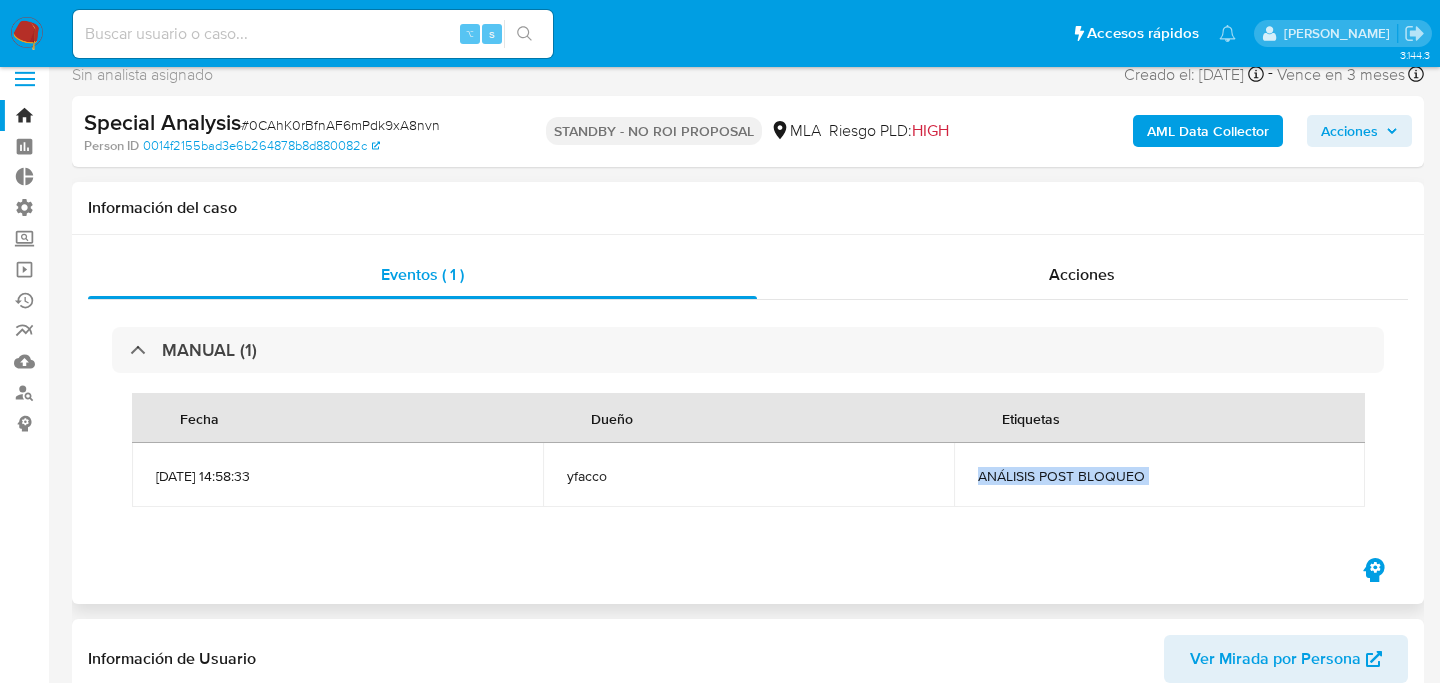 scroll, scrollTop: 15, scrollLeft: 0, axis: vertical 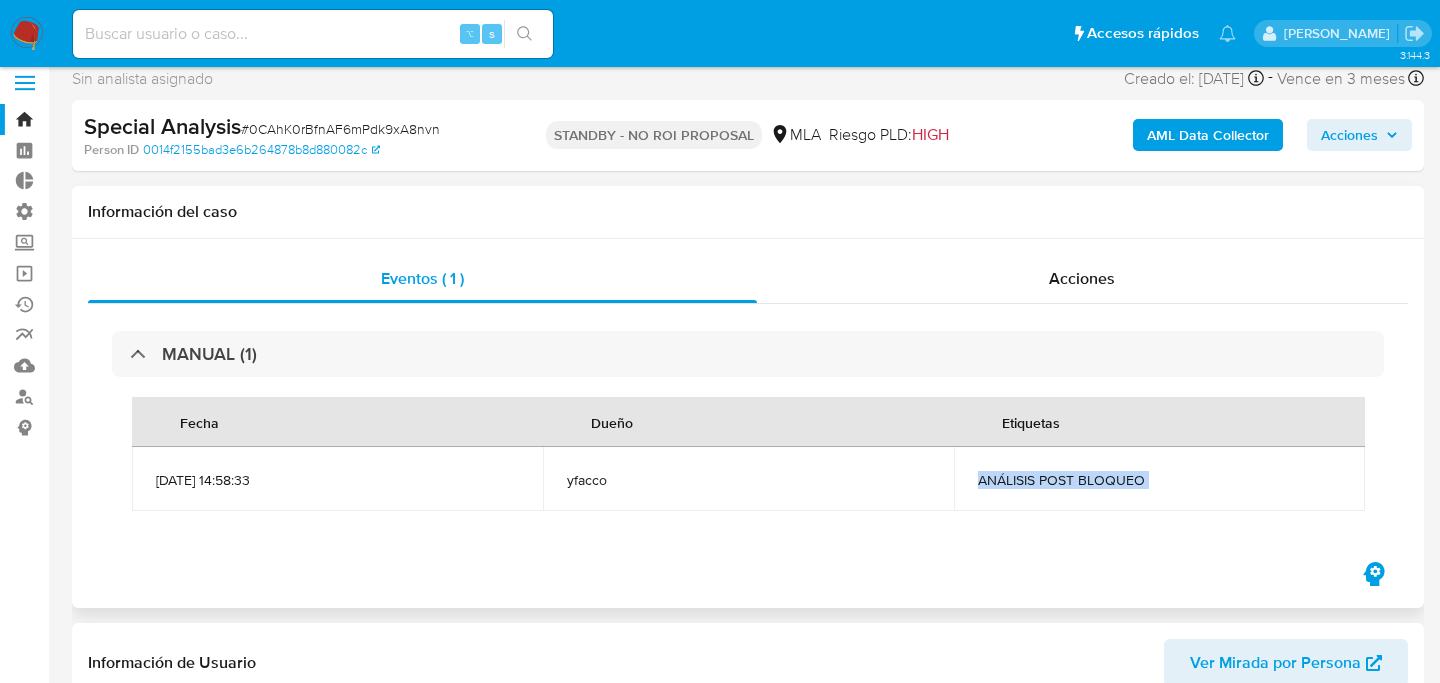 click on "ANÁLISIS POST BLOQUEO" at bounding box center (1159, 479) 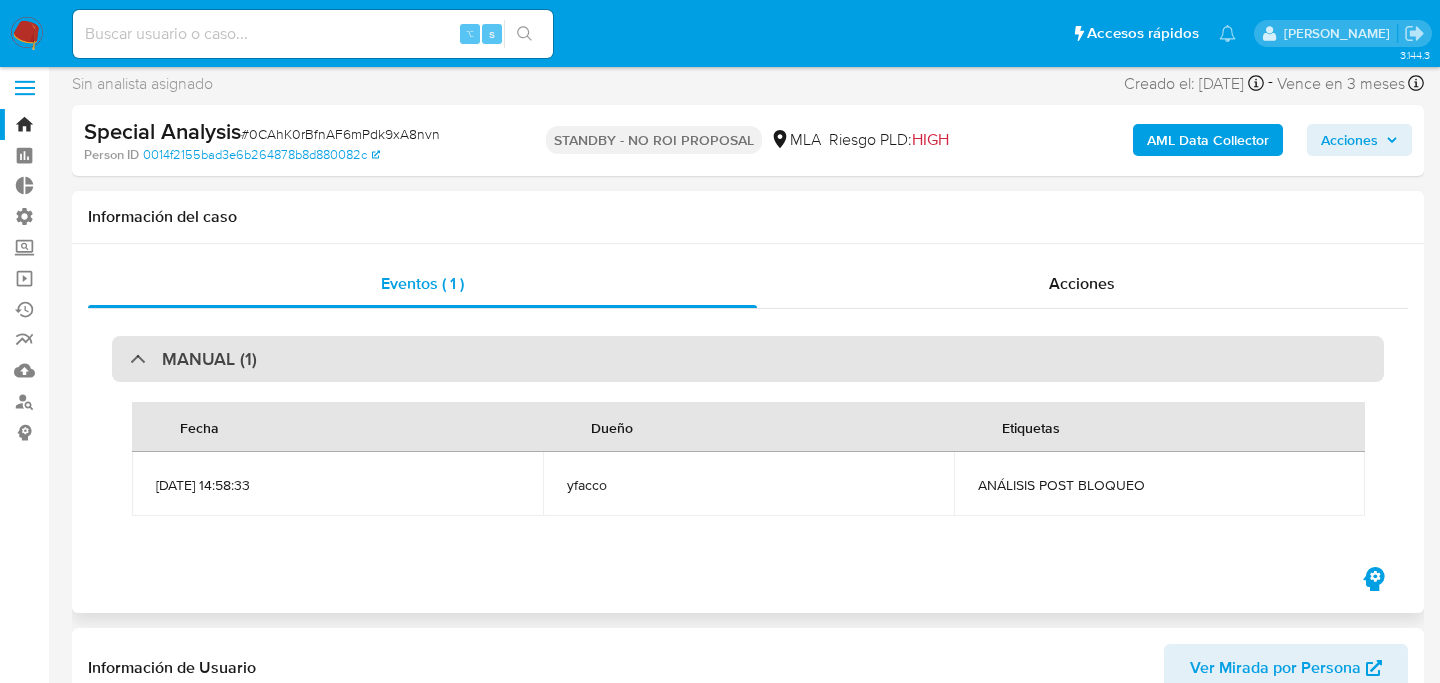 scroll, scrollTop: 0, scrollLeft: 0, axis: both 